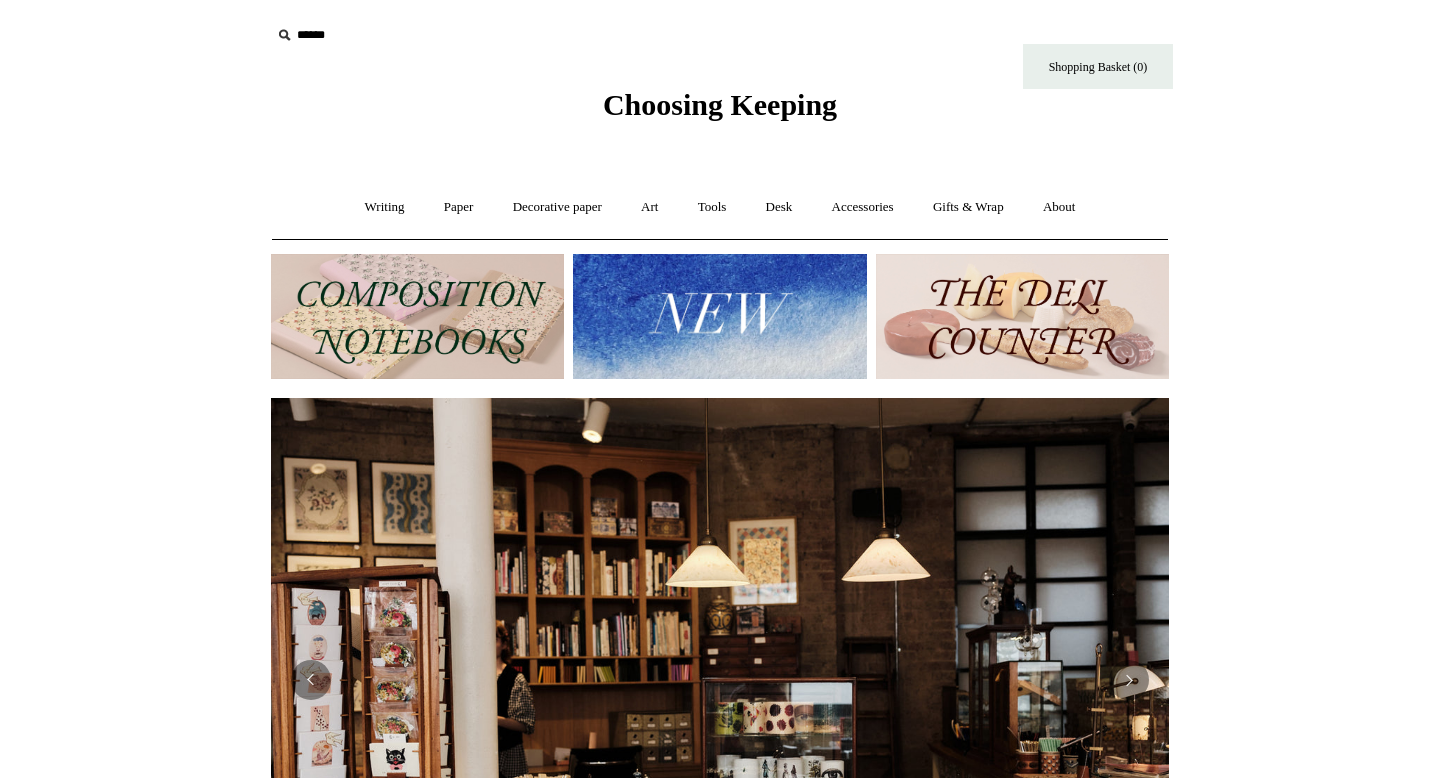 scroll, scrollTop: 0, scrollLeft: 0, axis: both 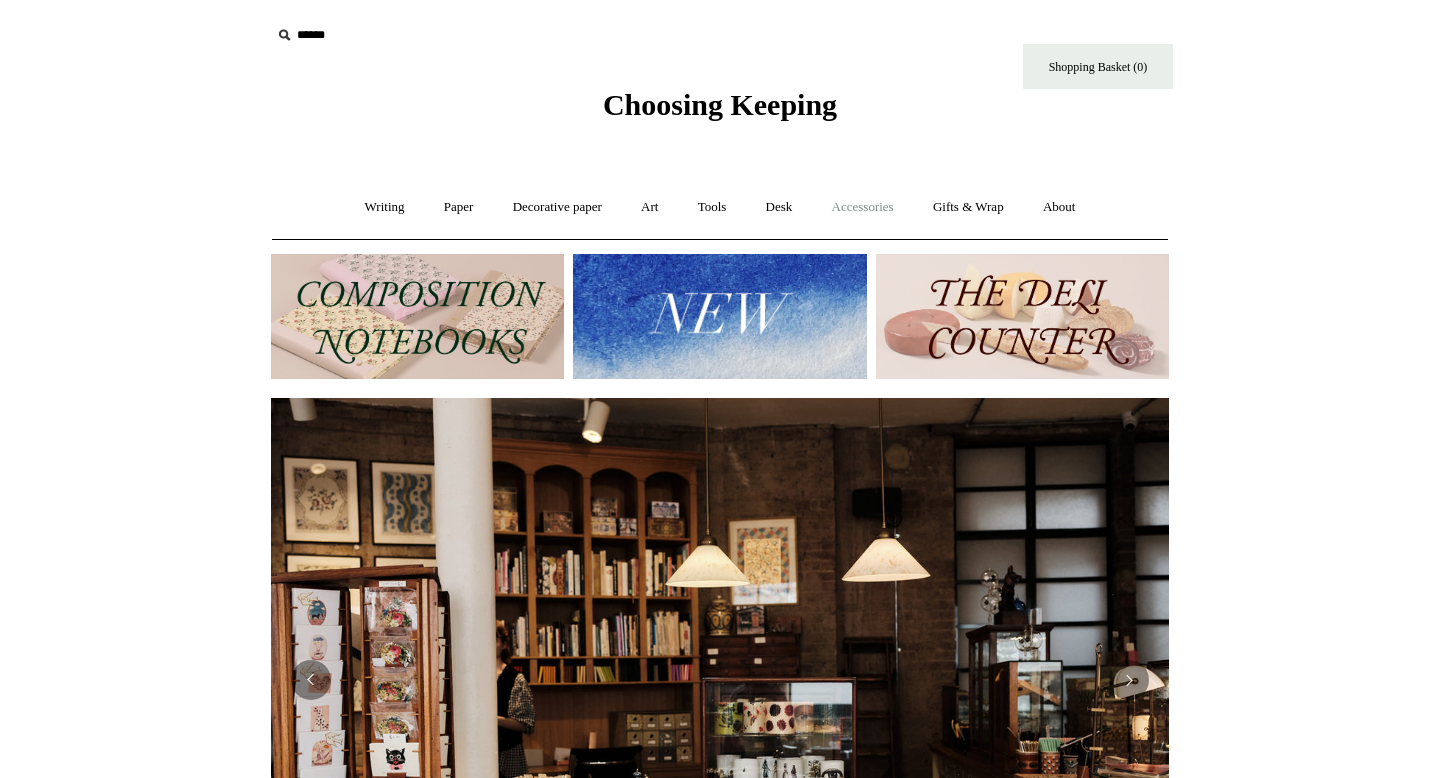 click on "Accessories +" at bounding box center (863, 207) 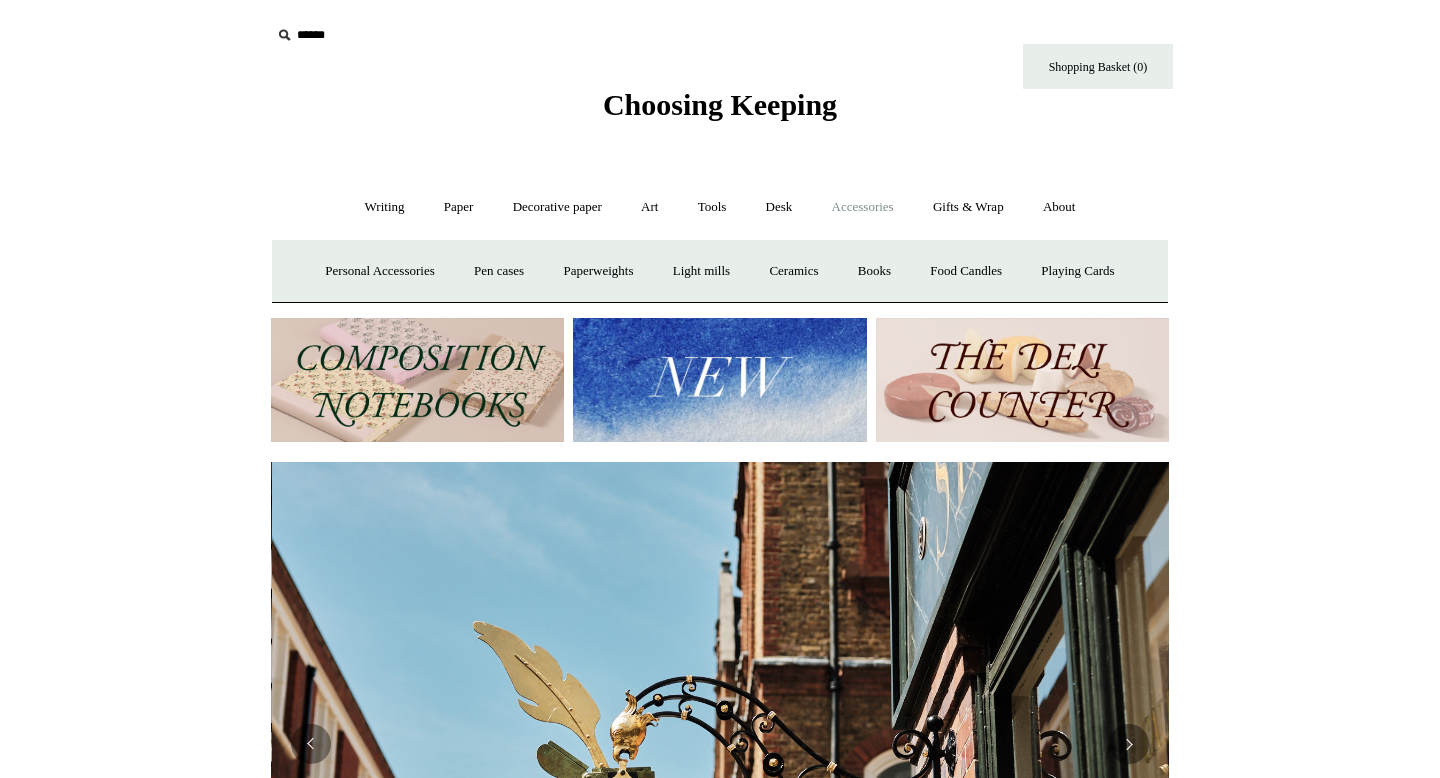 scroll, scrollTop: 0, scrollLeft: 898, axis: horizontal 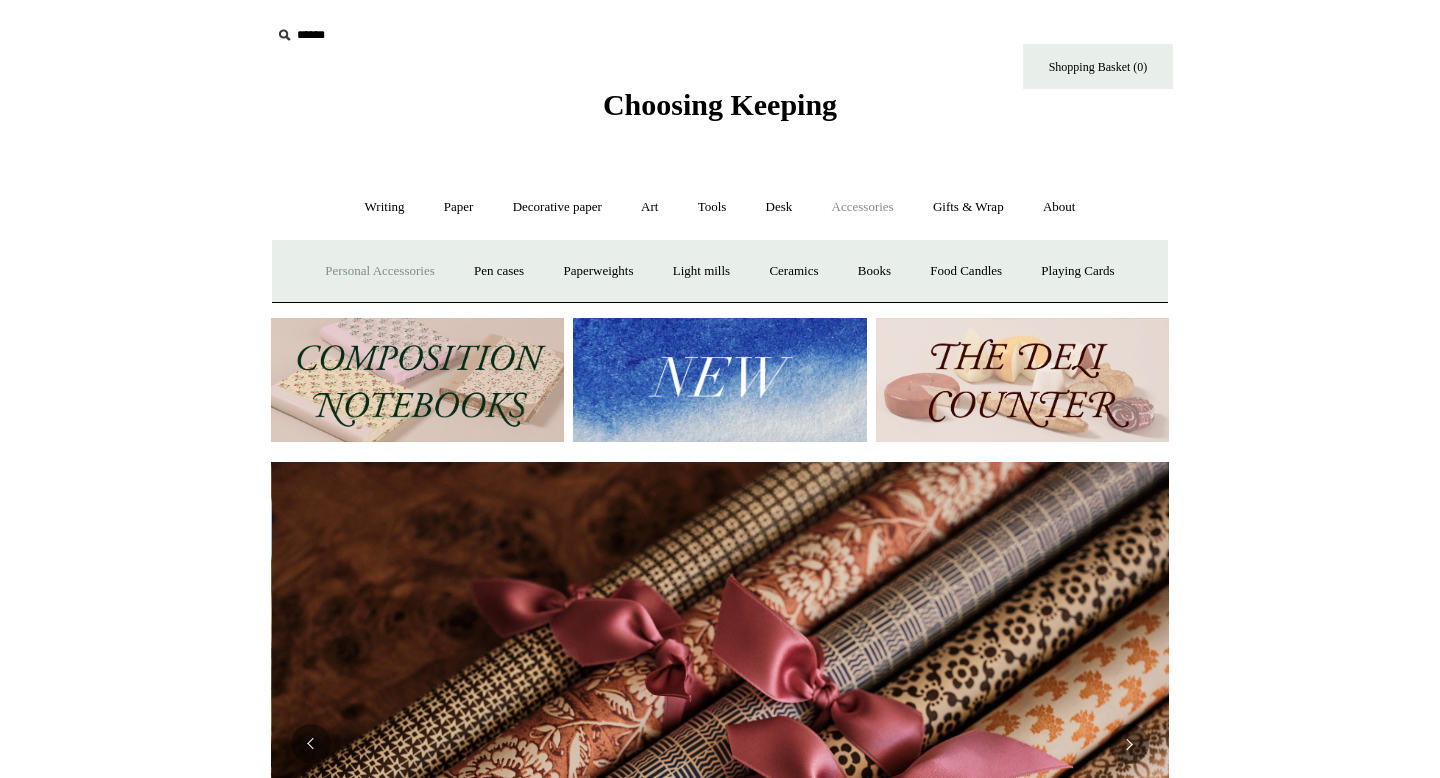 click on "Personal Accessories +" at bounding box center (379, 271) 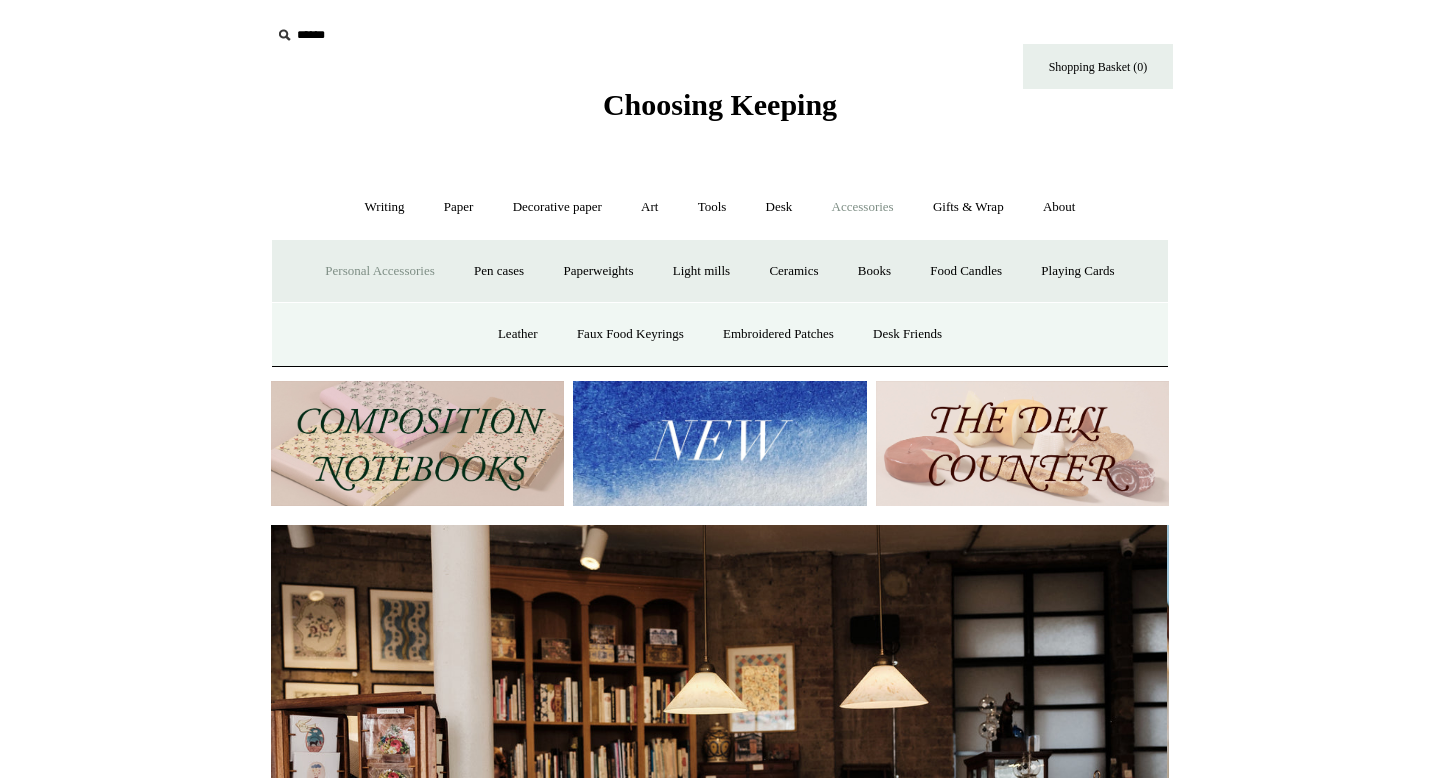 scroll, scrollTop: 0, scrollLeft: 0, axis: both 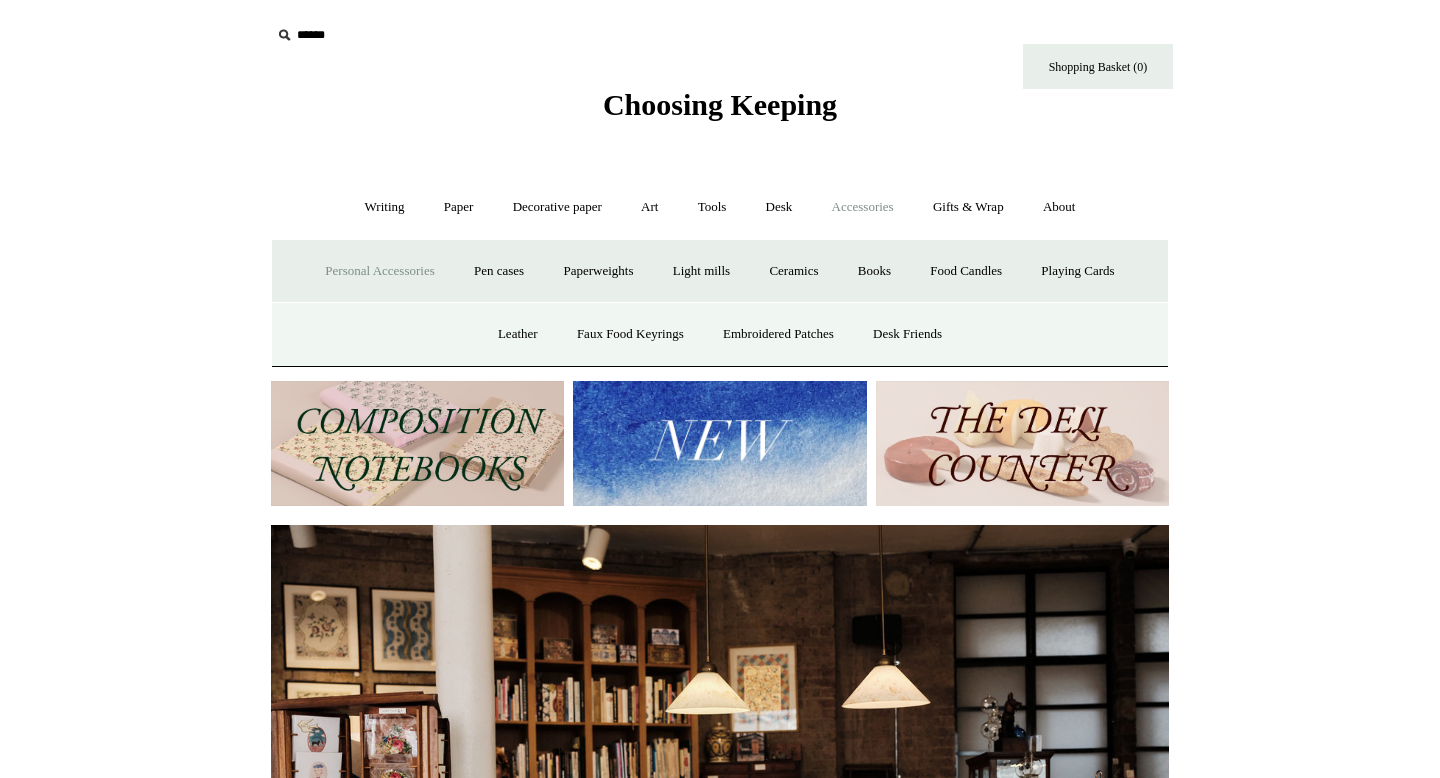click on "Personal Accessories -" at bounding box center (379, 271) 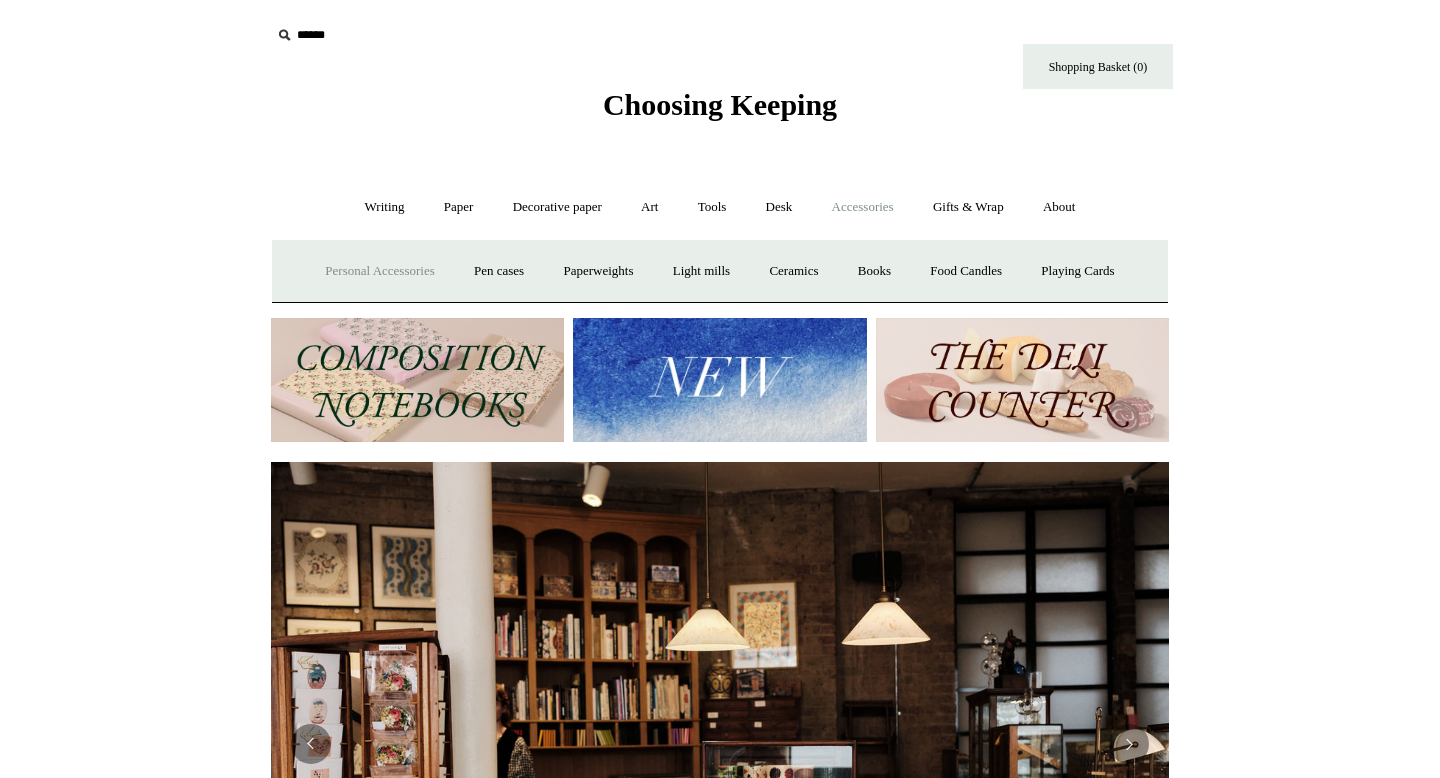 click on "Personal Accessories +" at bounding box center (379, 271) 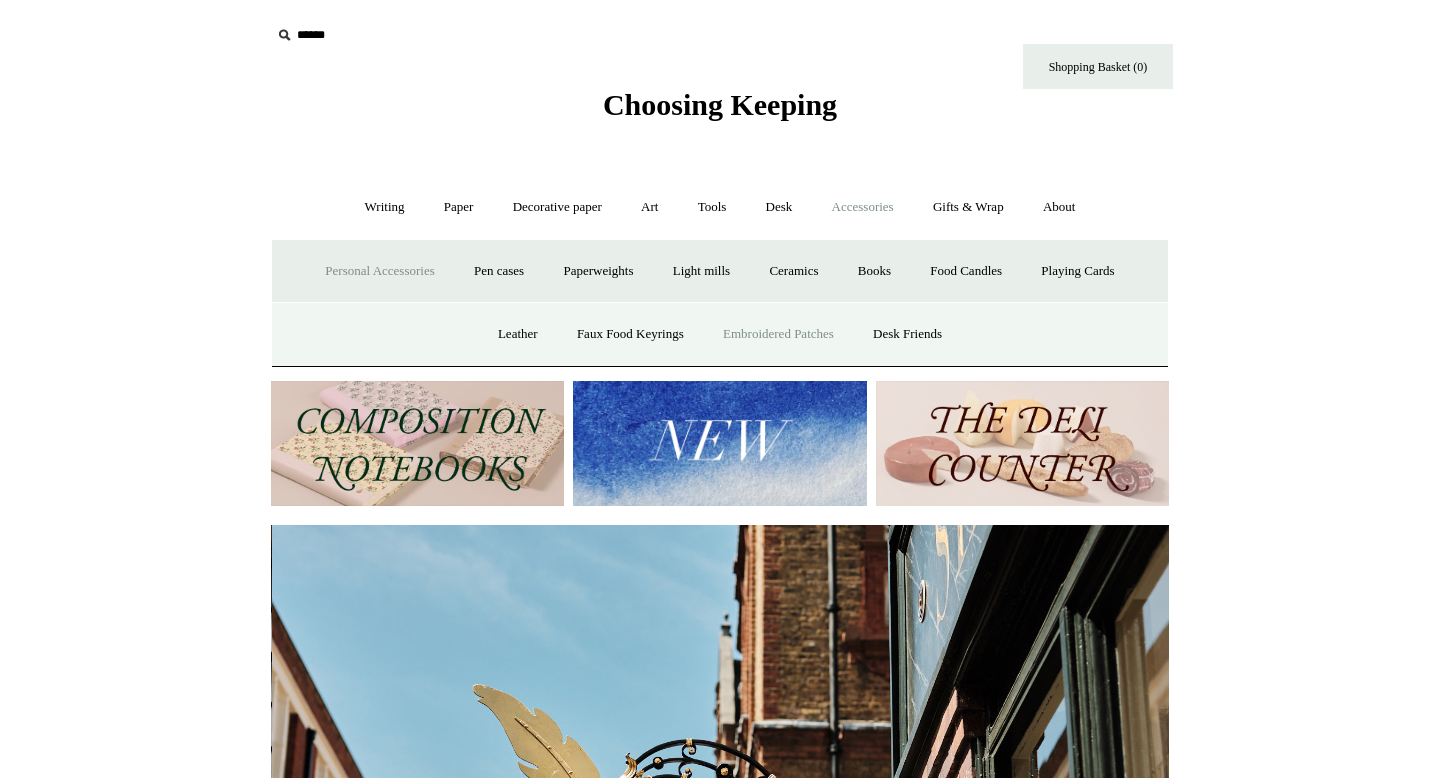 scroll, scrollTop: 0, scrollLeft: 898, axis: horizontal 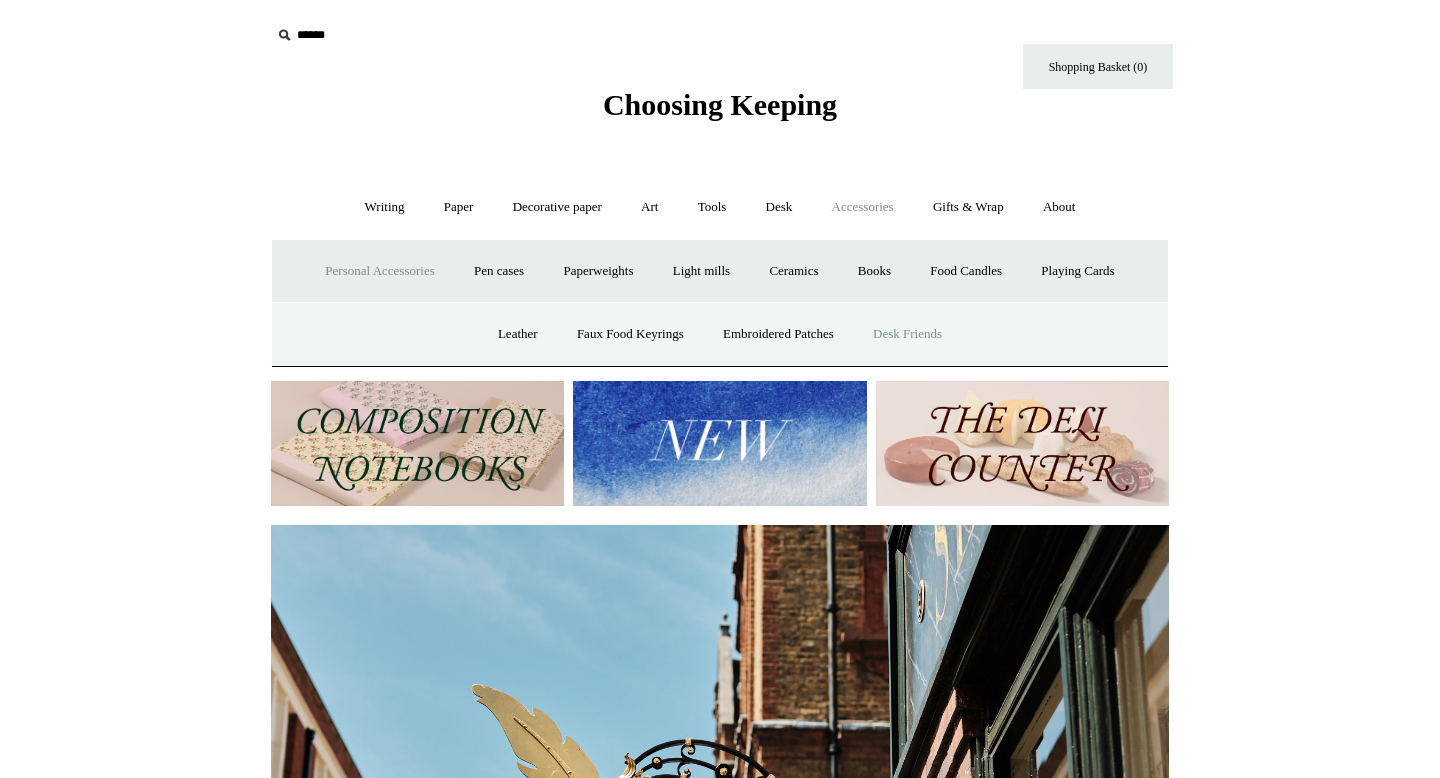 click on "Desk Friends" at bounding box center (907, 334) 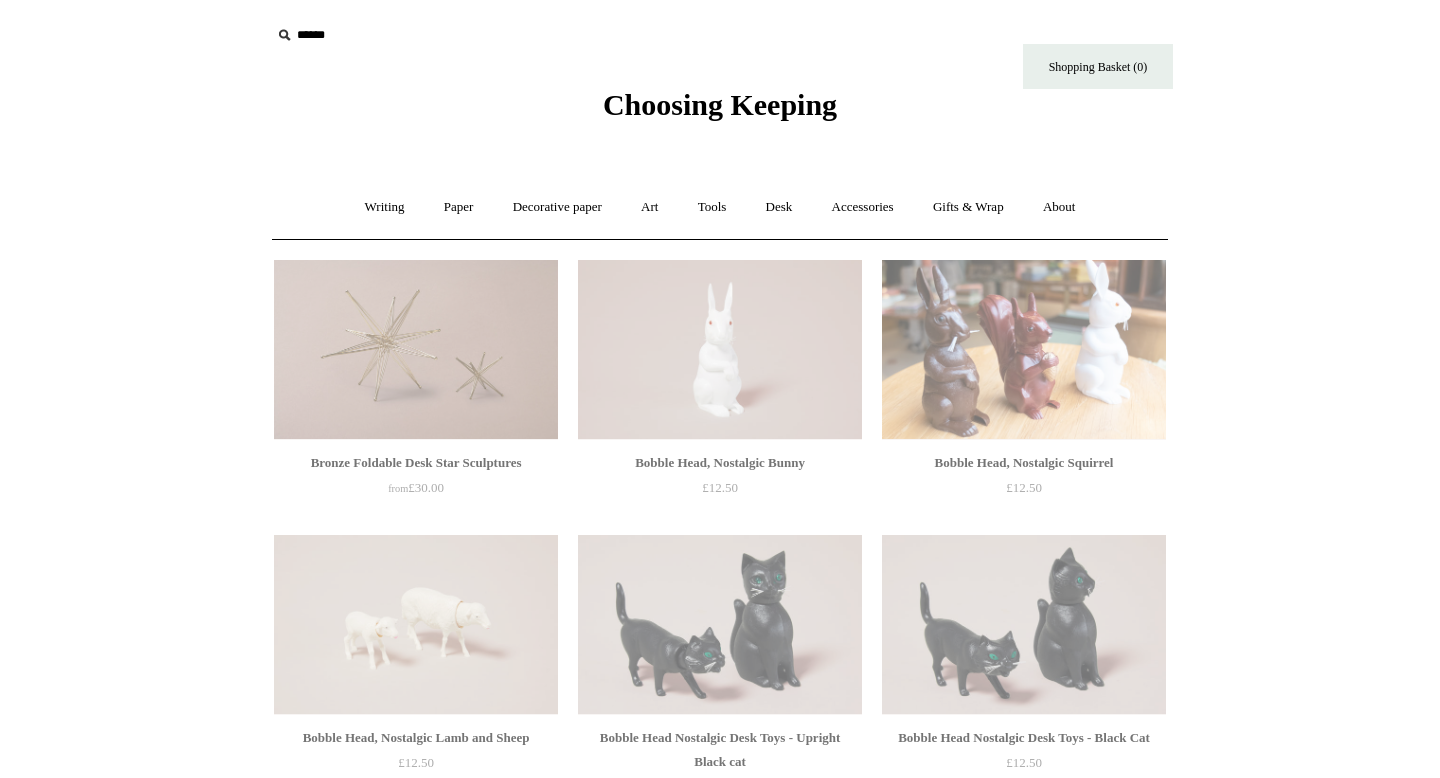 scroll, scrollTop: 0, scrollLeft: 0, axis: both 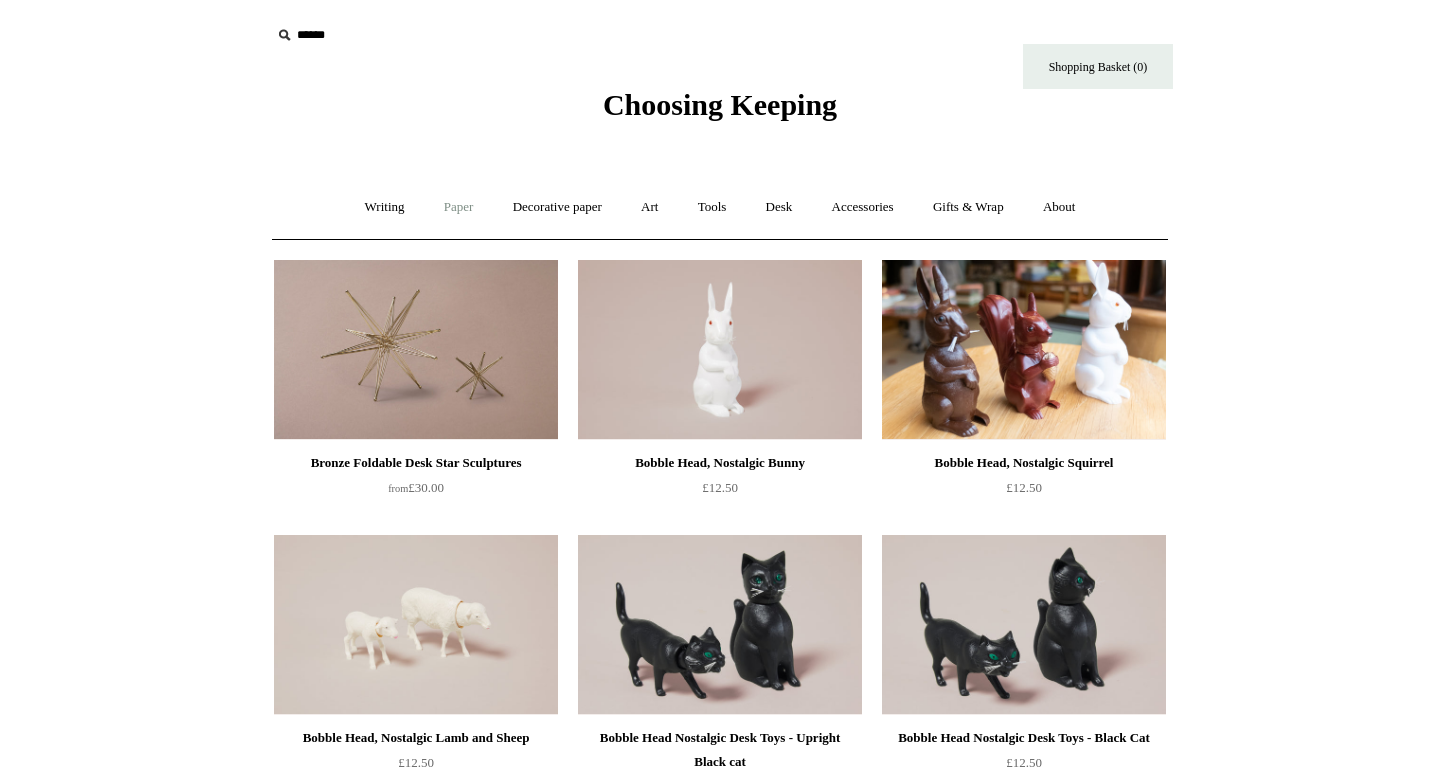 click on "Paper +" at bounding box center [459, 207] 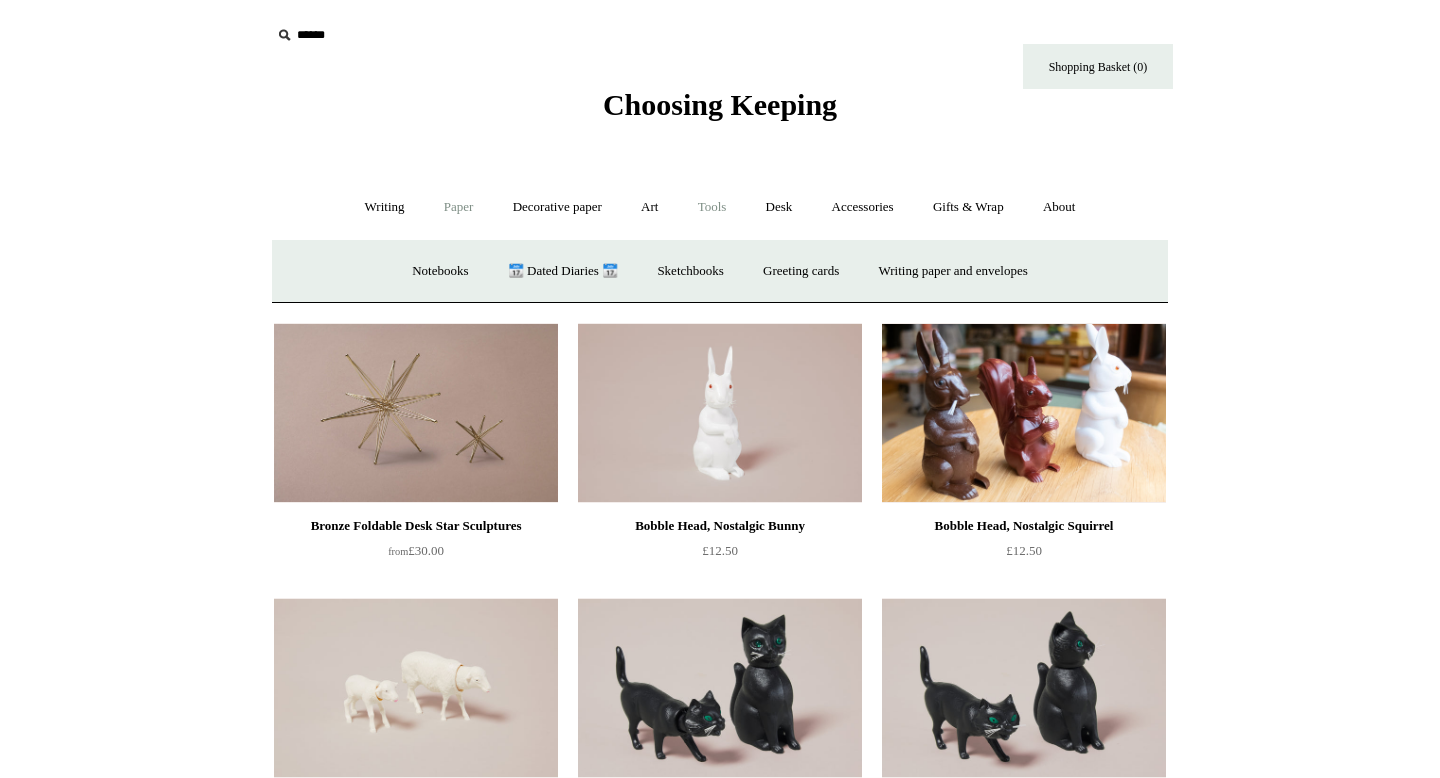 click on "Tools +" at bounding box center [712, 207] 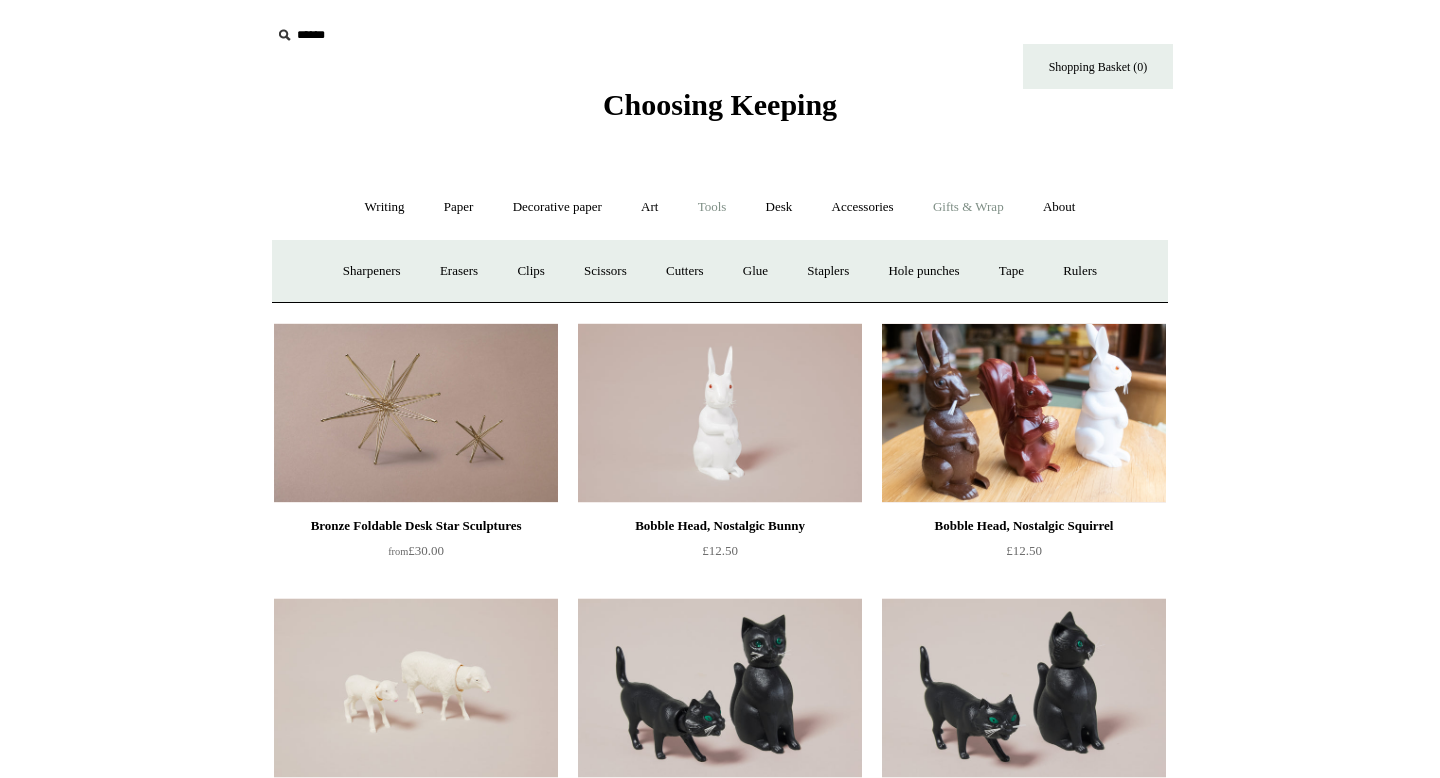 click on "Gifts & Wrap +" at bounding box center [968, 207] 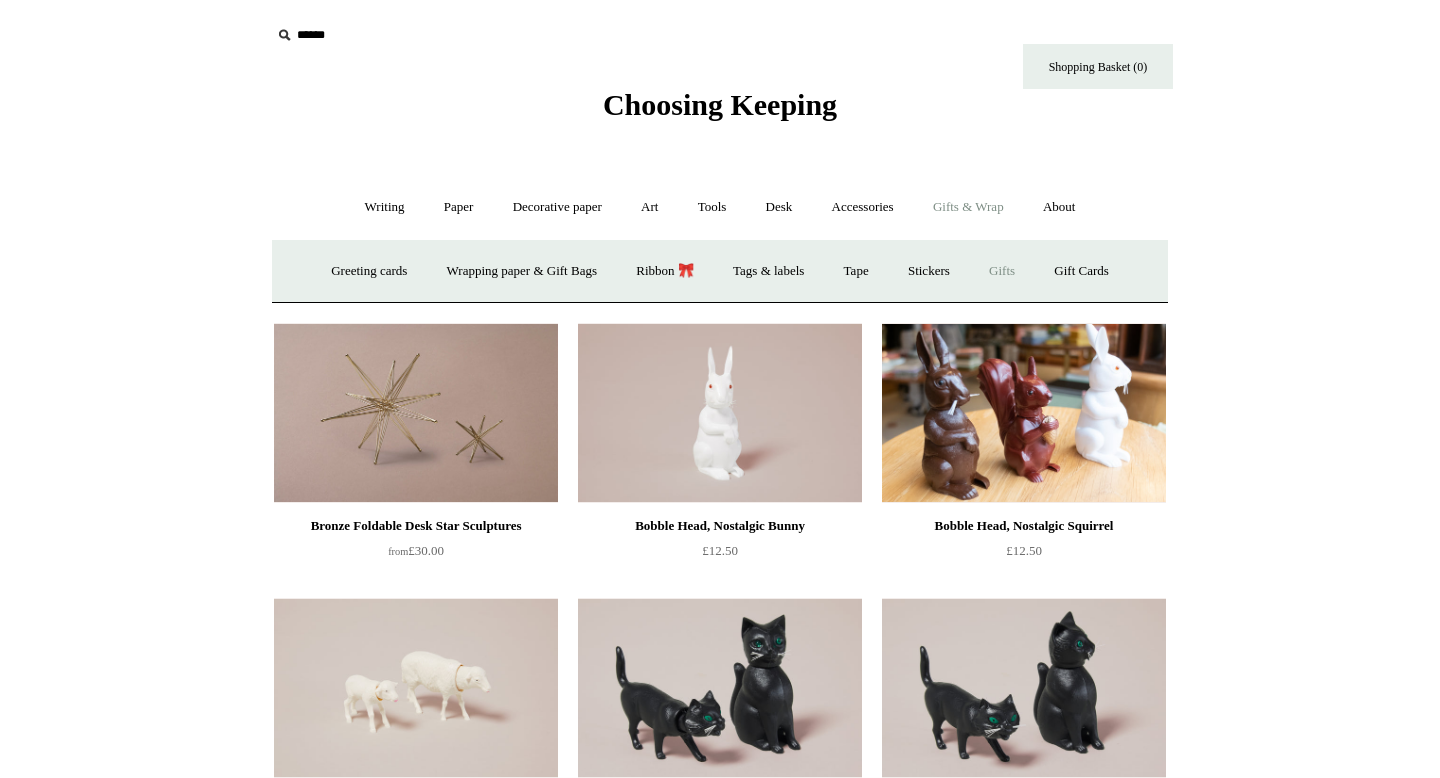 click on "Gifts +" at bounding box center (1002, 271) 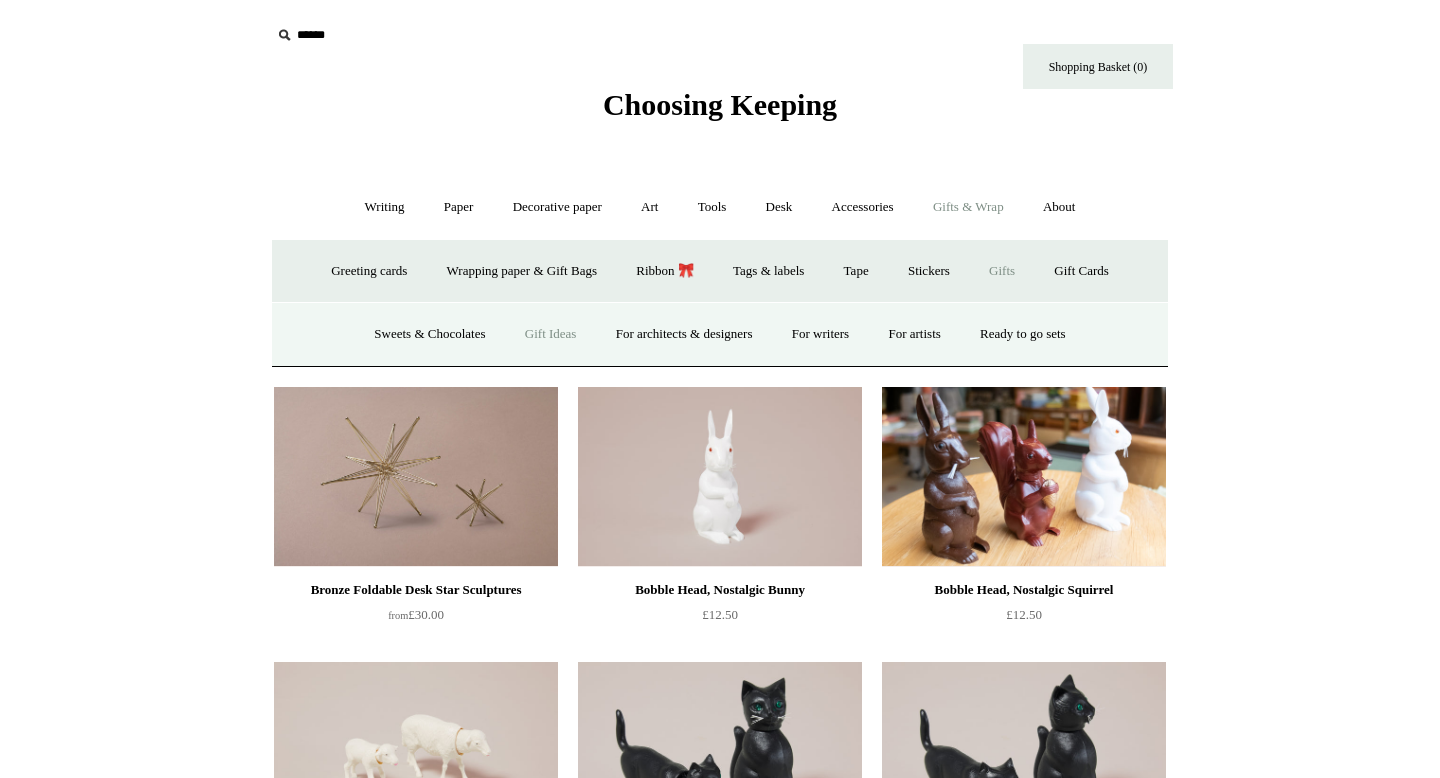 click on "Gift Ideas" at bounding box center (551, 334) 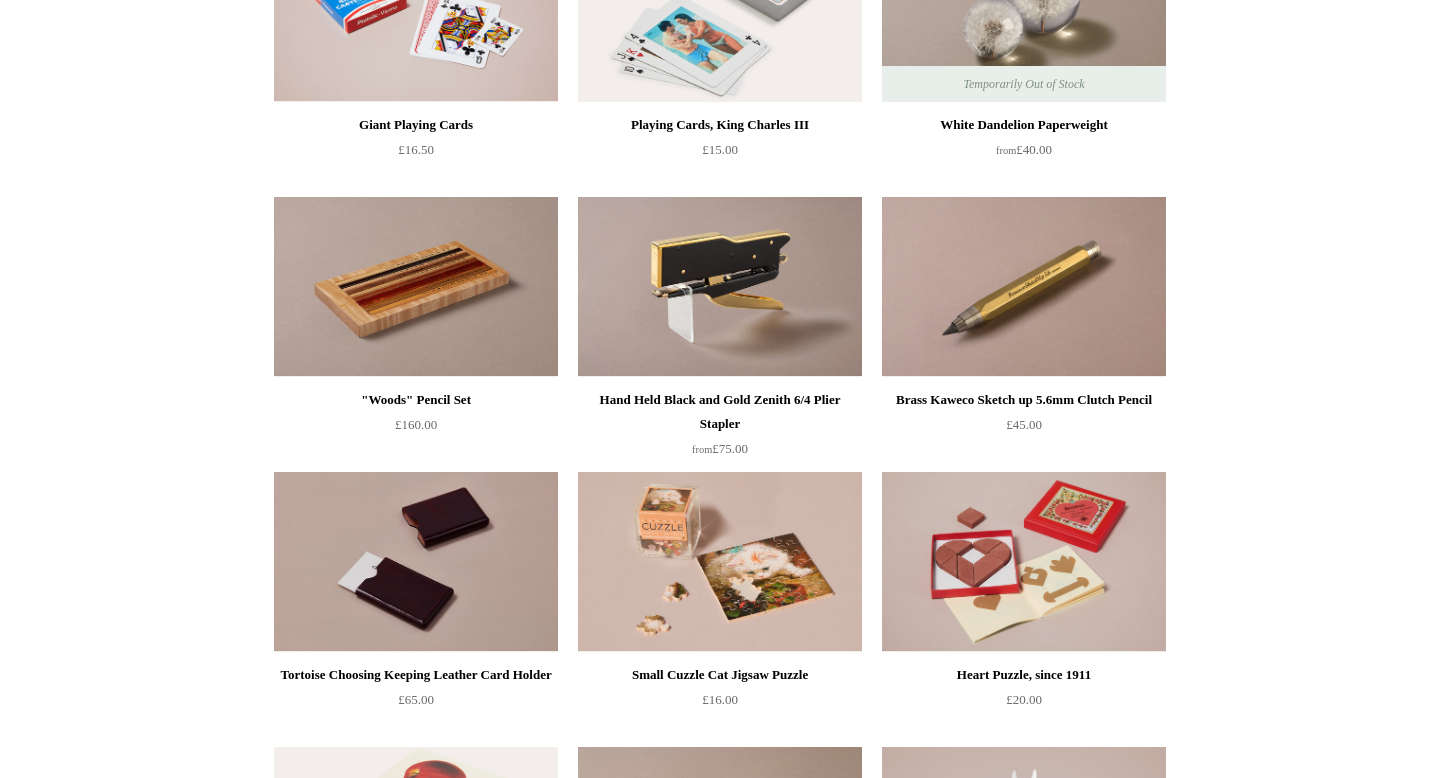 scroll, scrollTop: 0, scrollLeft: 0, axis: both 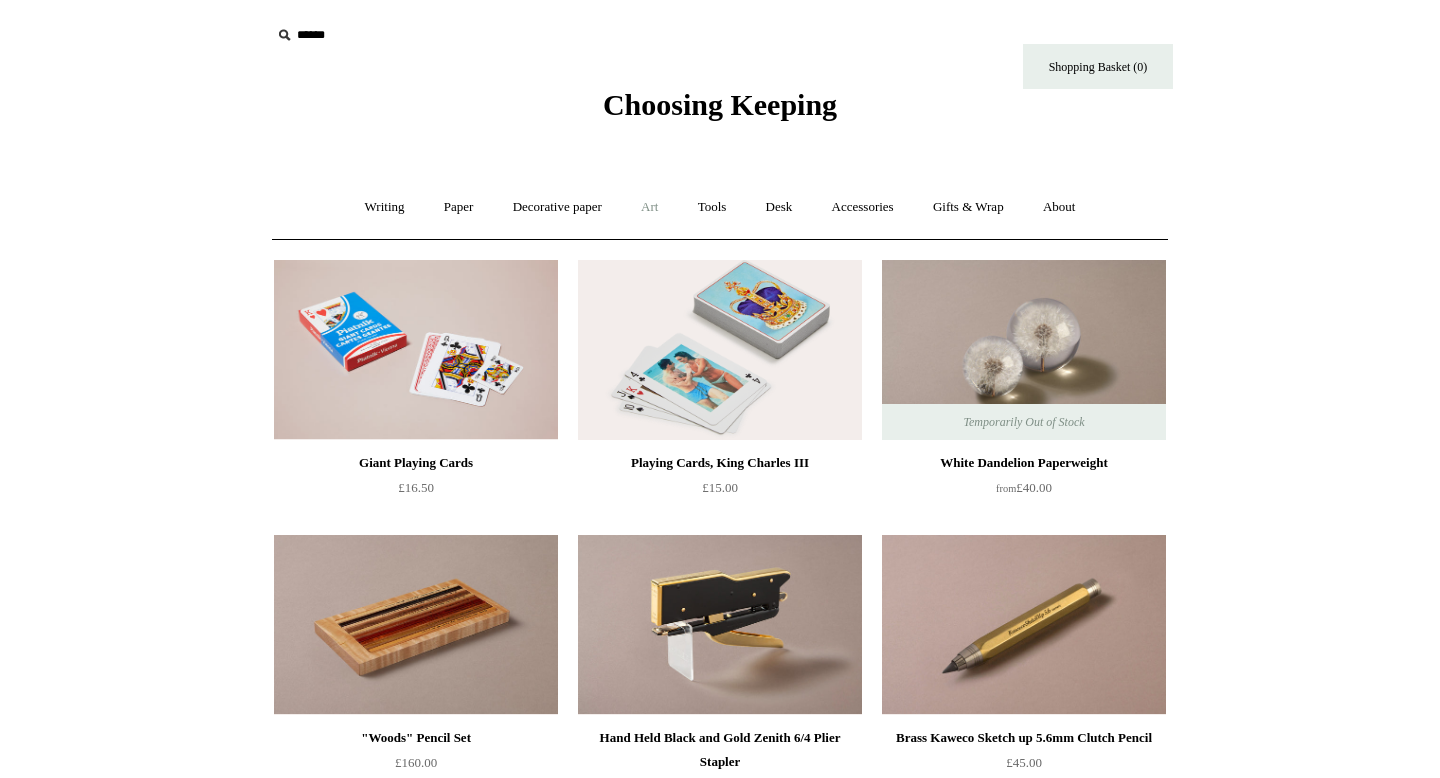 click on "Art +" at bounding box center (649, 207) 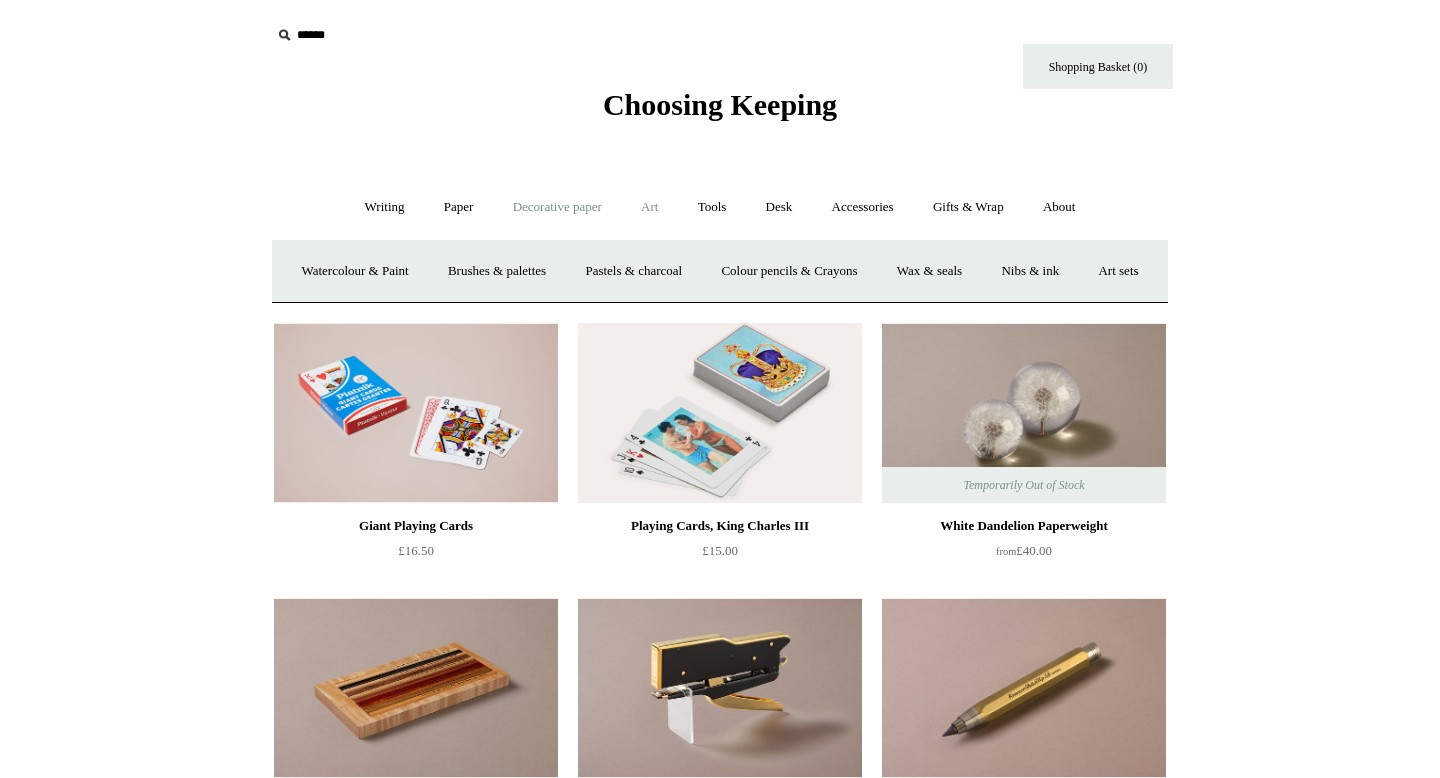 click on "Decorative paper +" at bounding box center [557, 207] 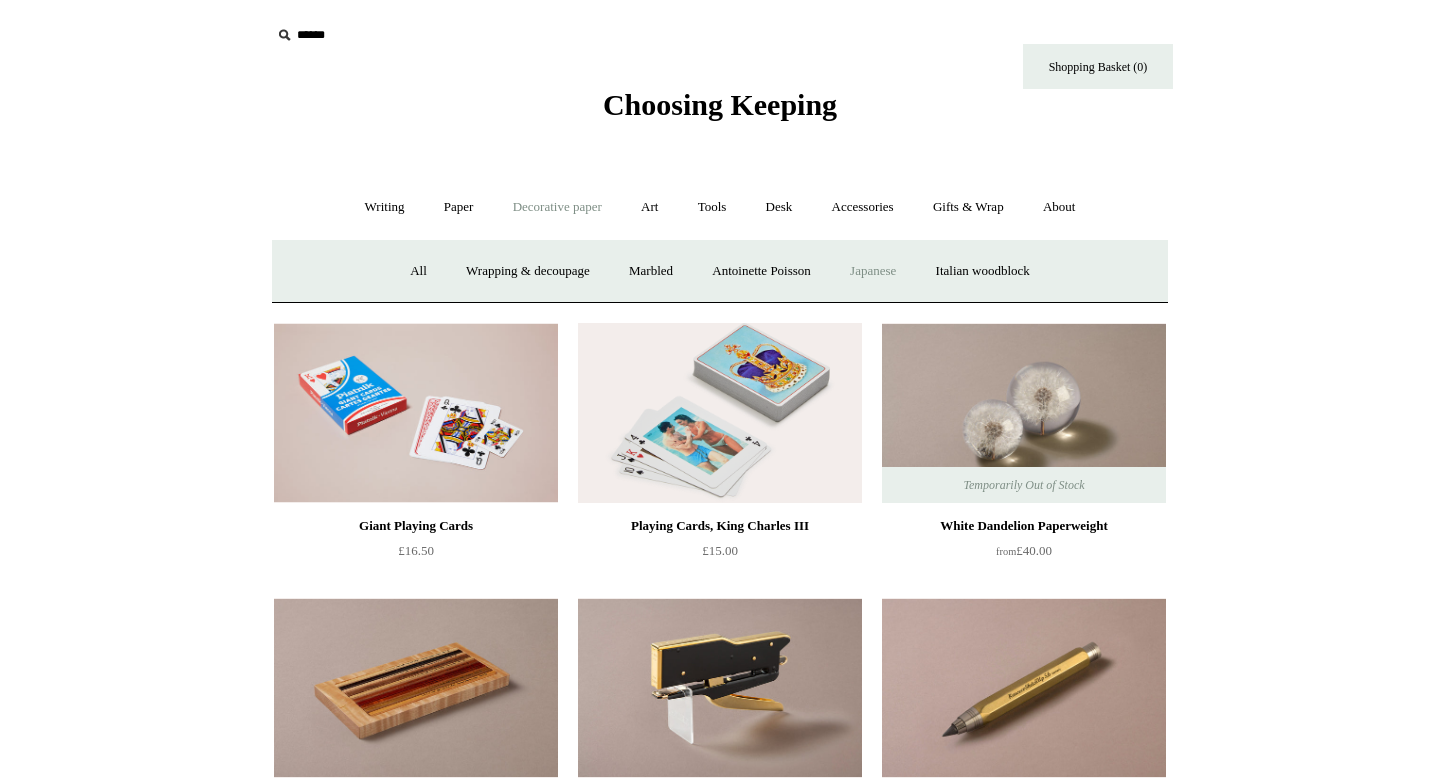 click on "Japanese" at bounding box center (873, 271) 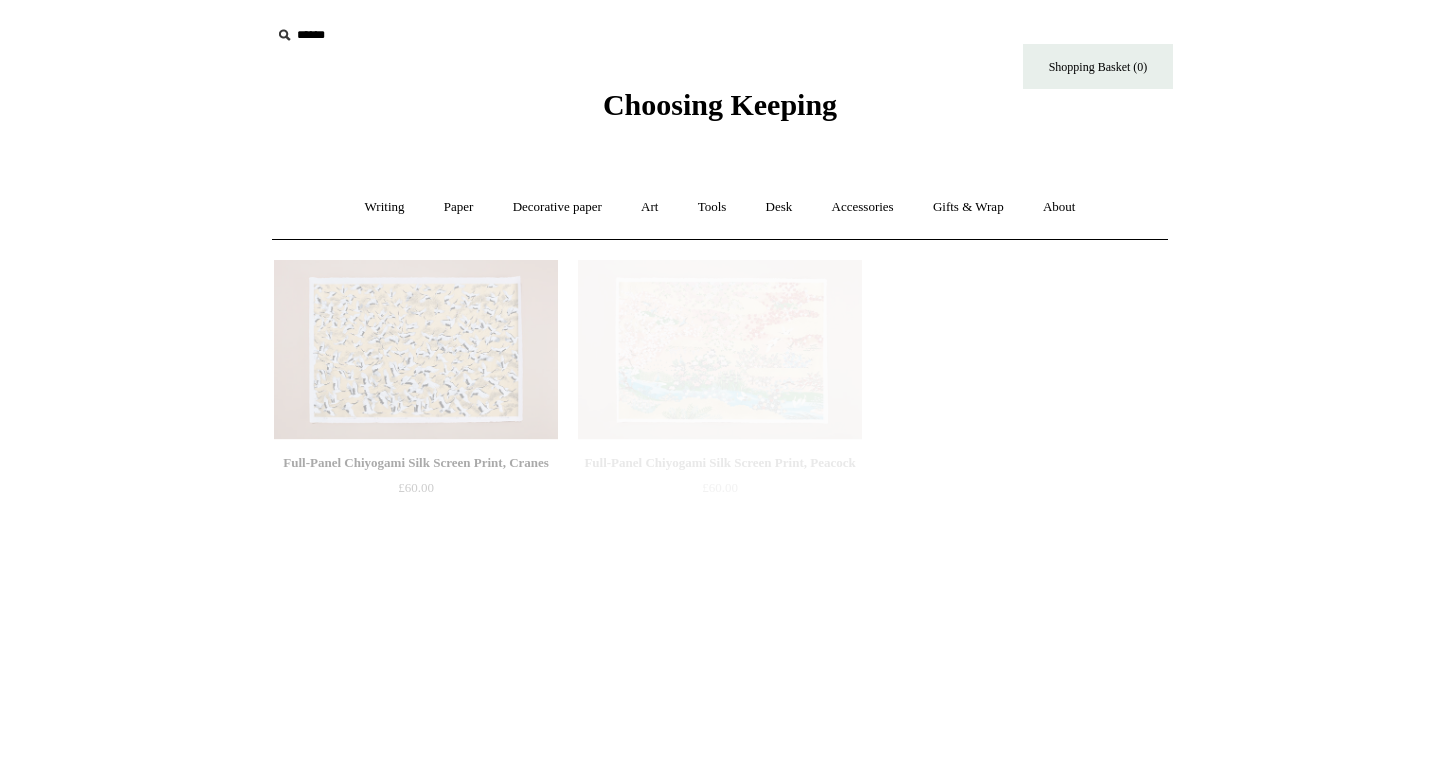 scroll, scrollTop: 0, scrollLeft: 0, axis: both 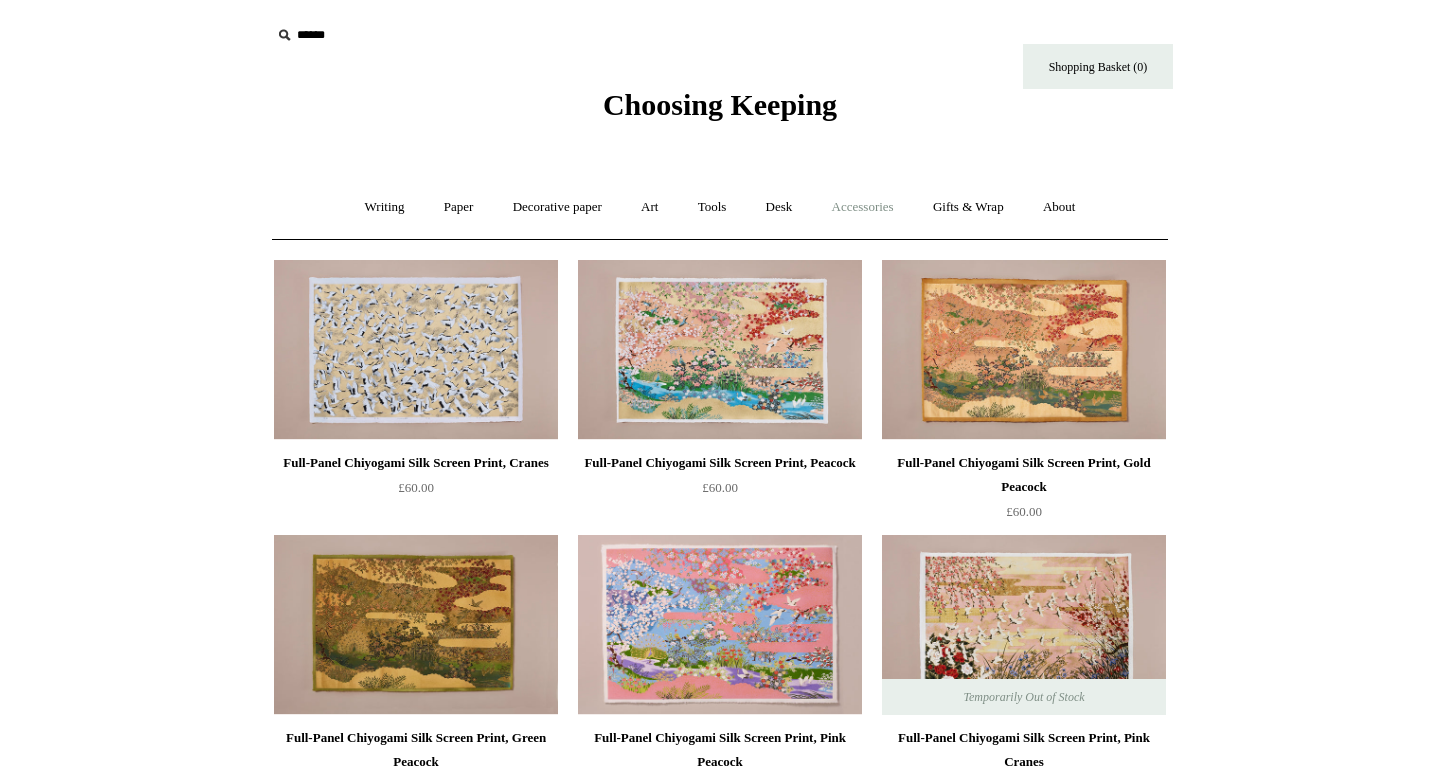 click on "Accessories +" at bounding box center [863, 207] 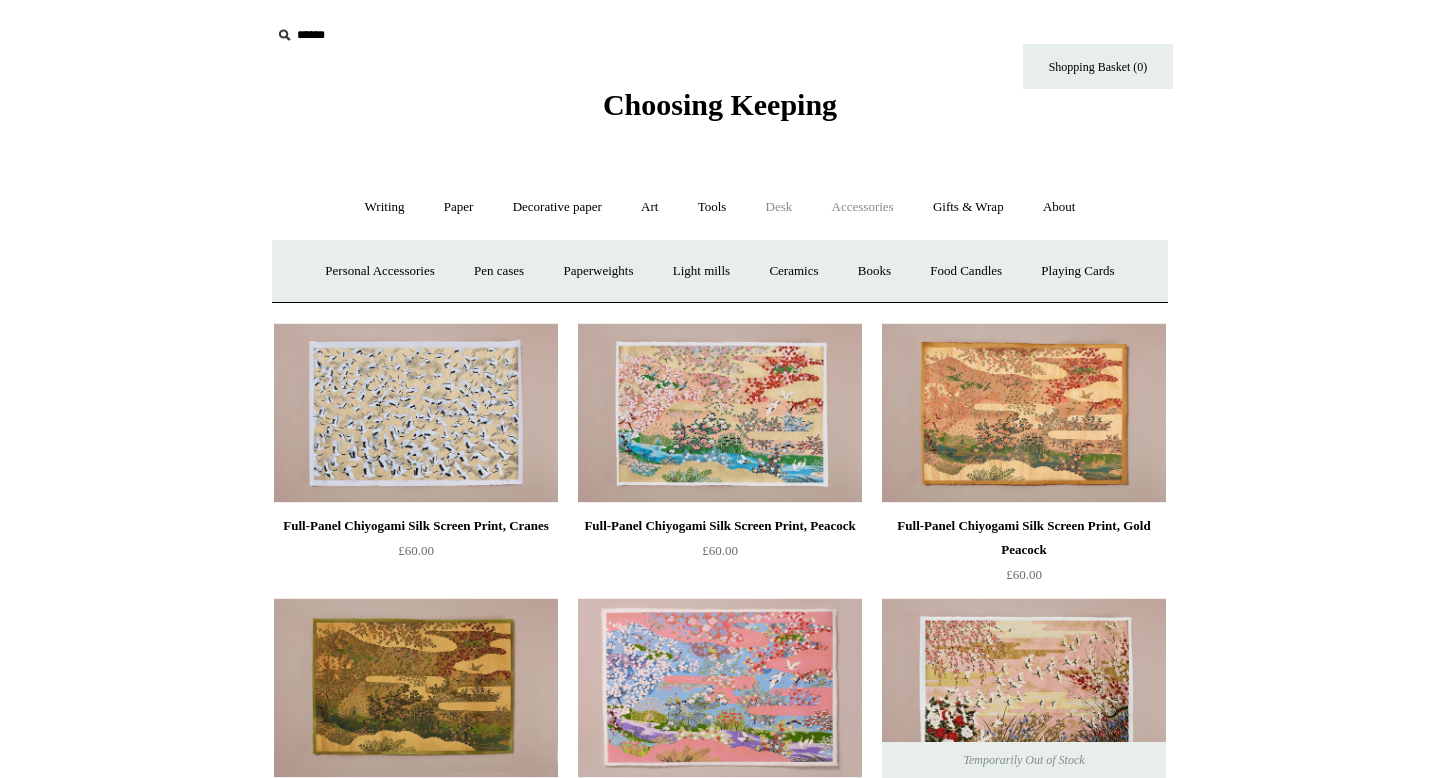 click on "Desk +" at bounding box center [779, 207] 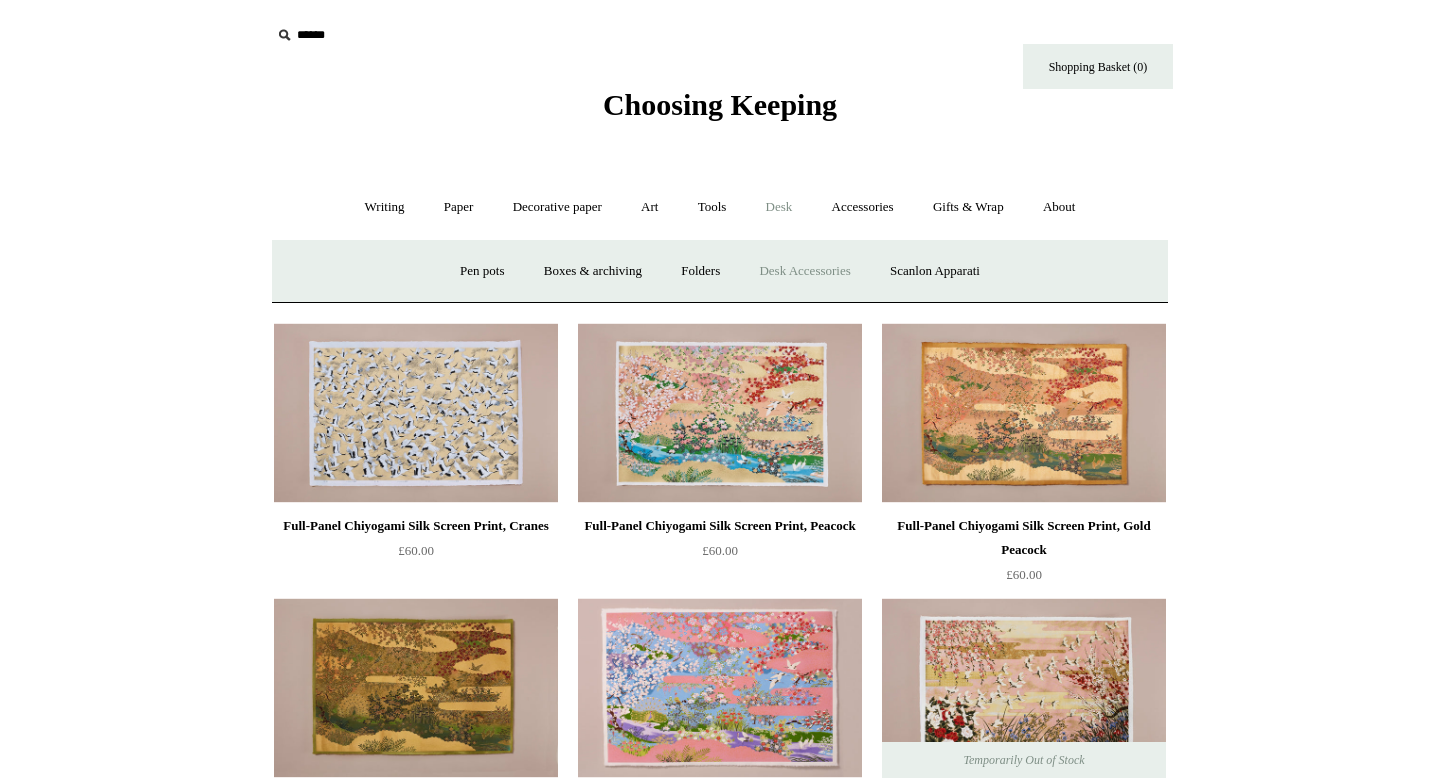click on "Desk Accessories" at bounding box center [804, 271] 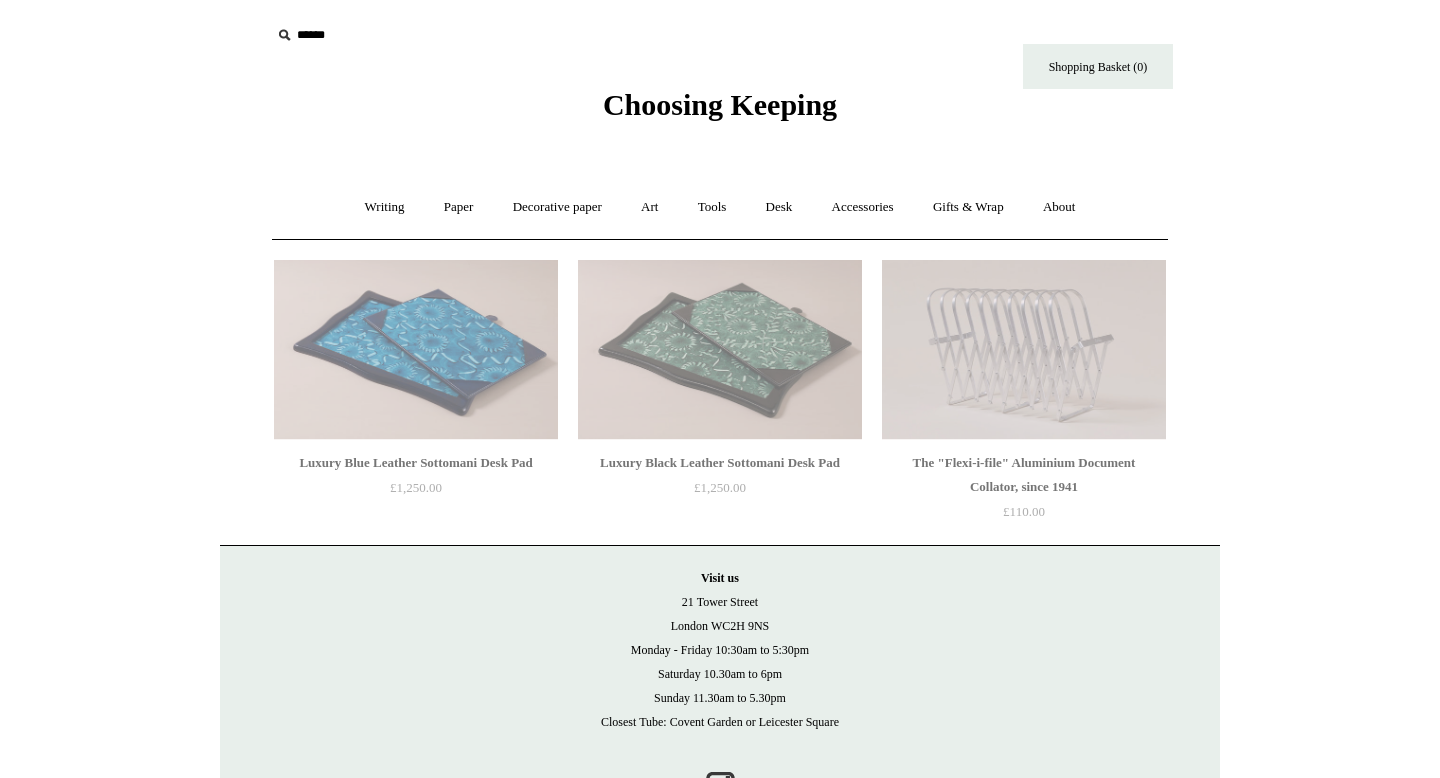 scroll, scrollTop: 0, scrollLeft: 0, axis: both 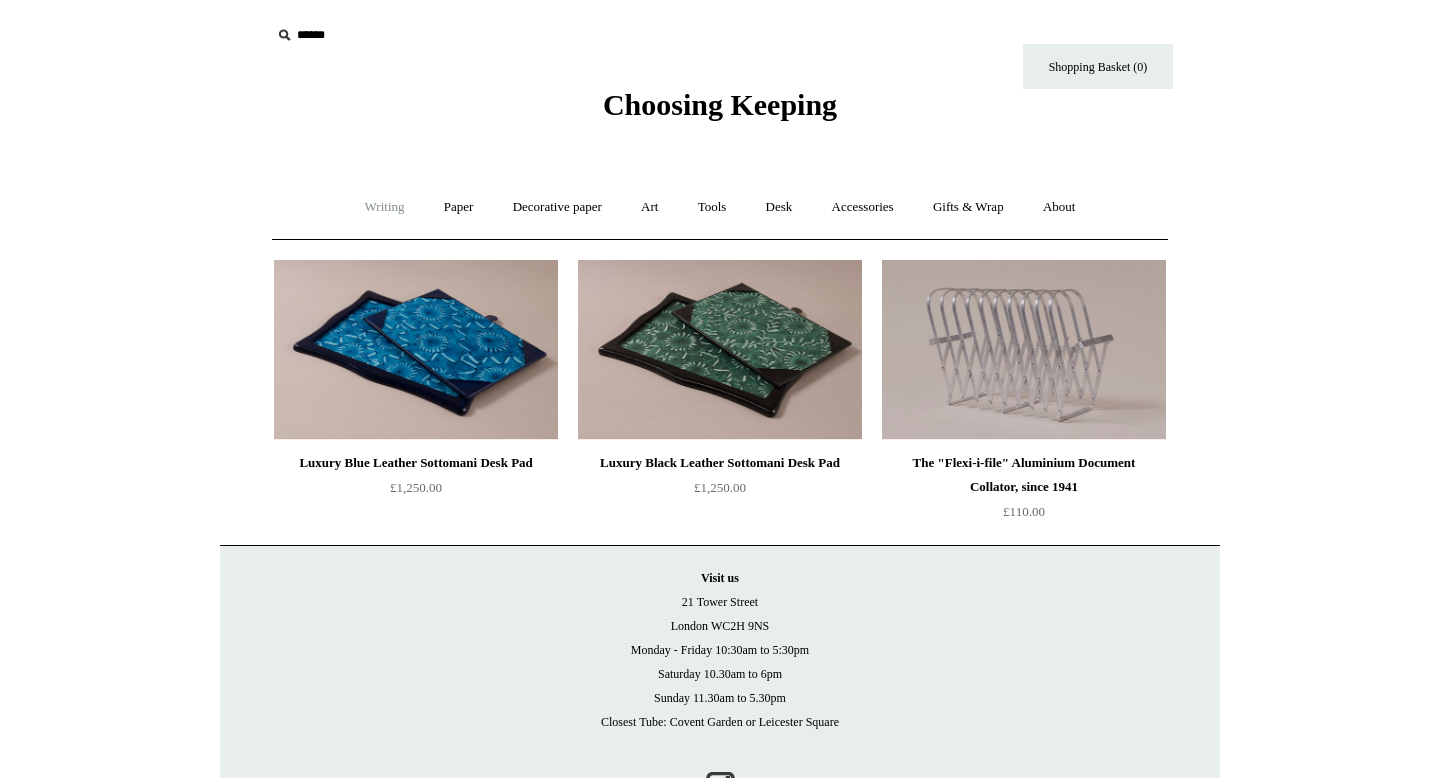 click on "Writing +" at bounding box center [385, 207] 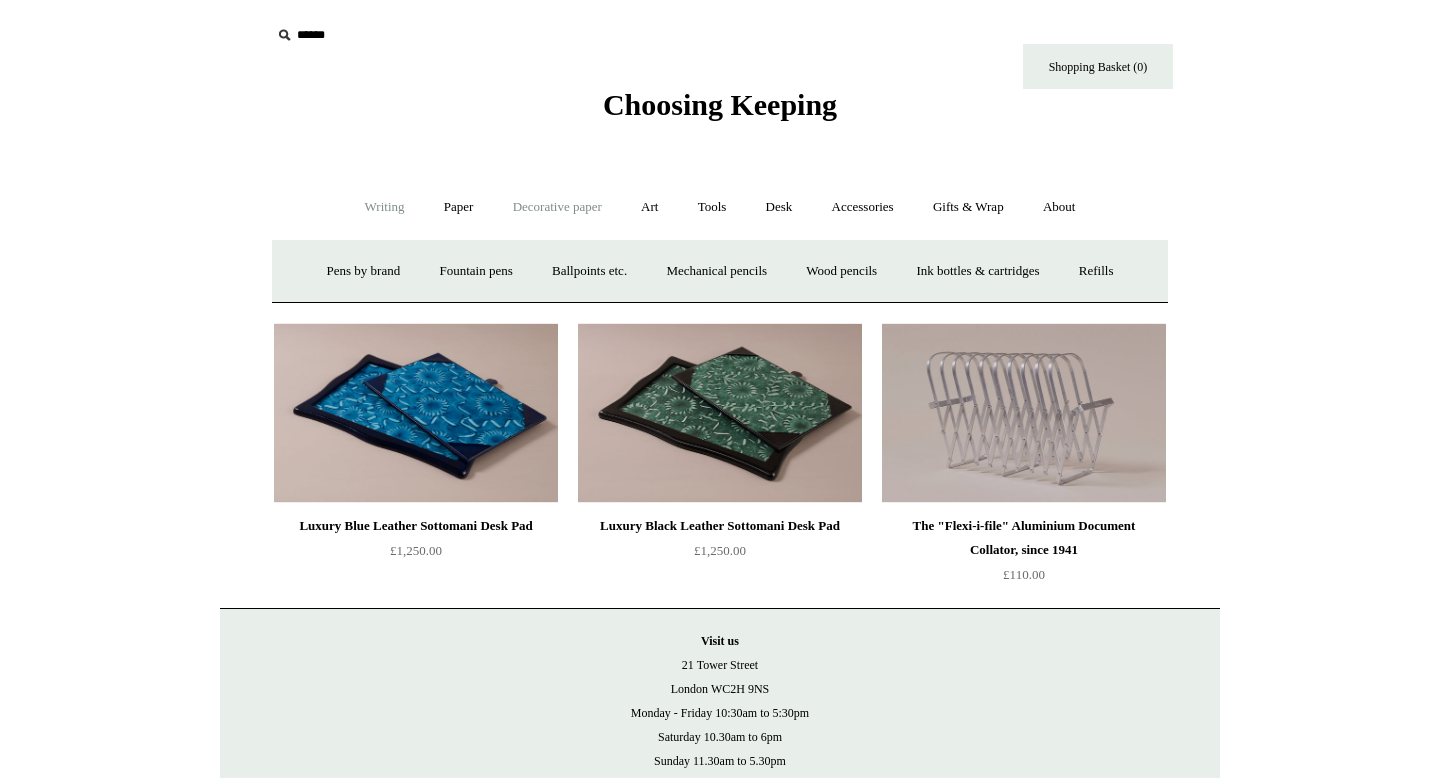 click on "Decorative paper +" at bounding box center [557, 207] 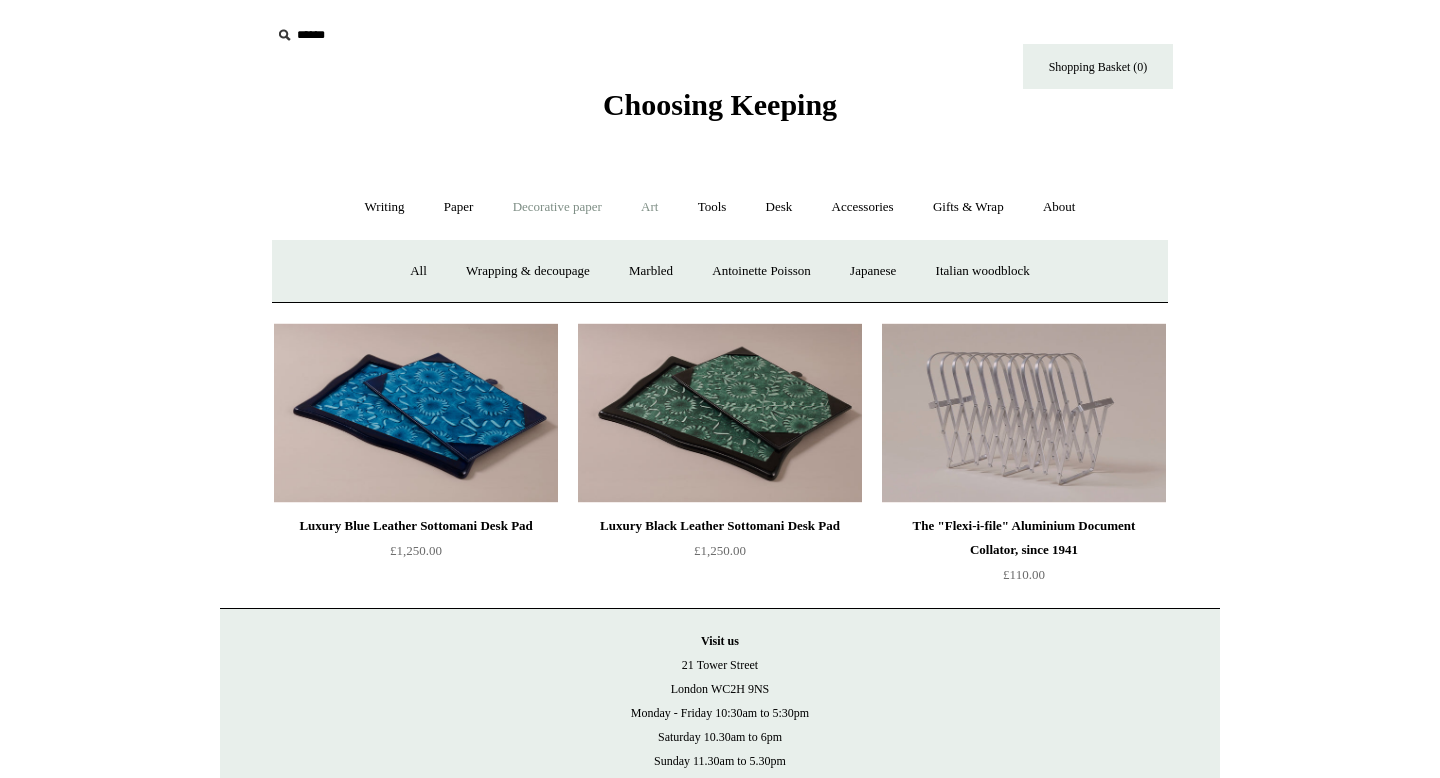 click on "Art +" at bounding box center (649, 207) 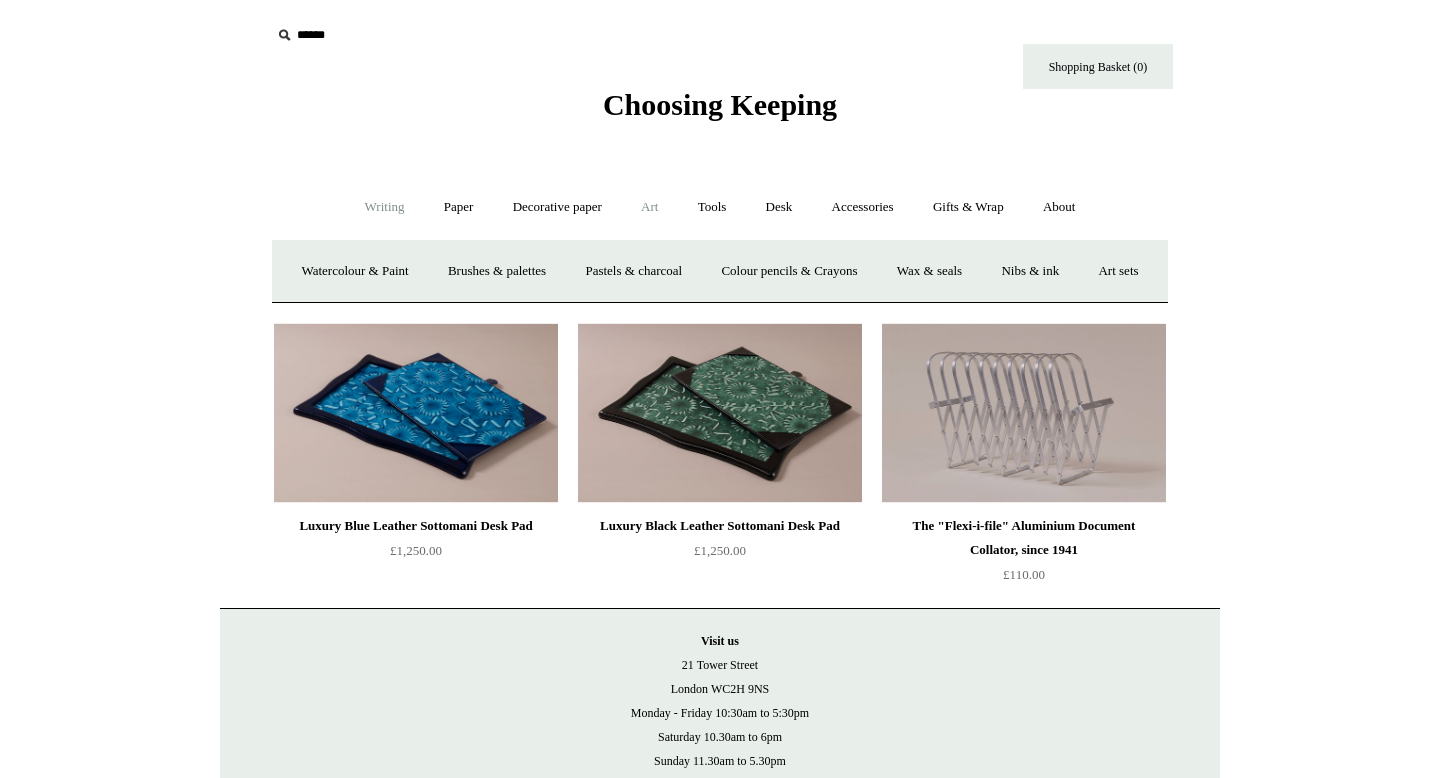 click on "Writing +" at bounding box center (385, 207) 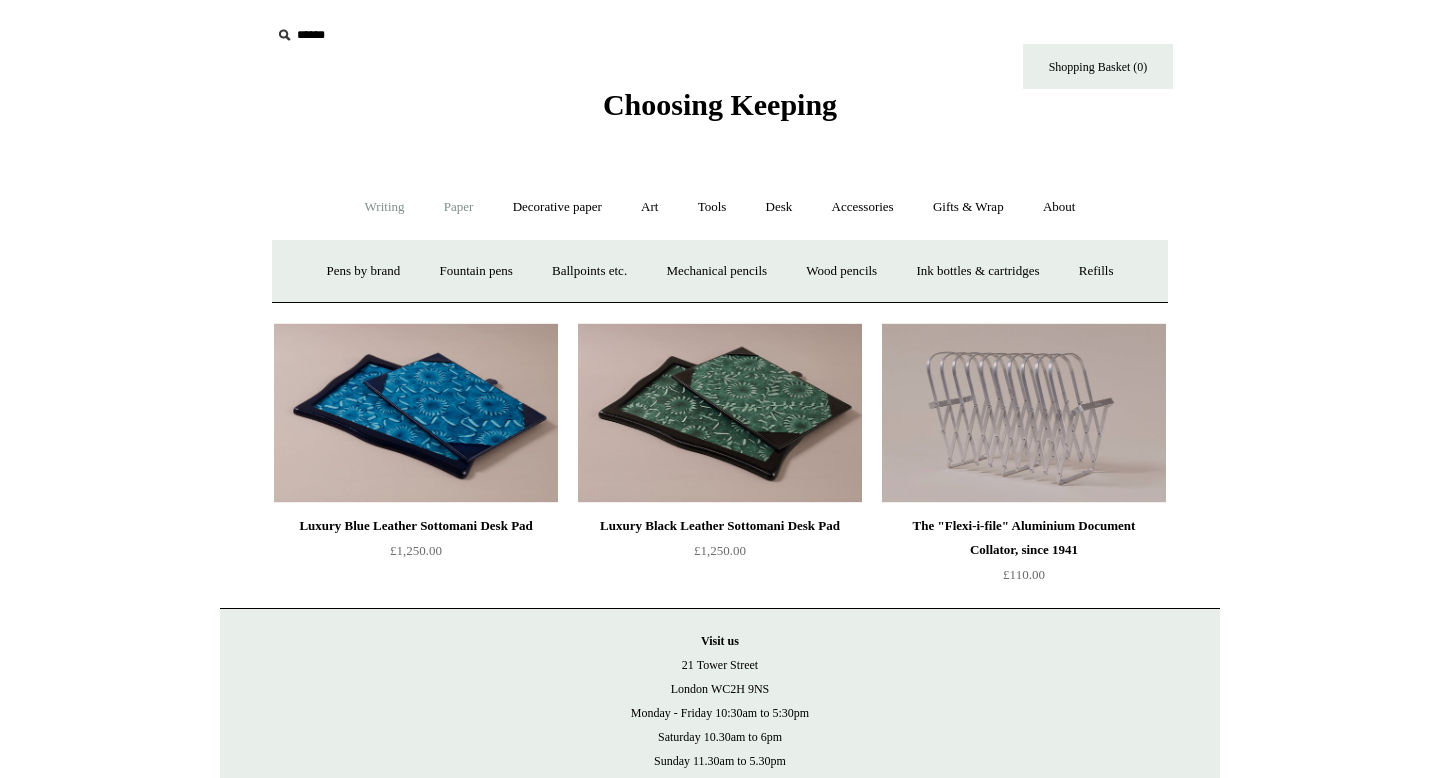 click on "Paper +" at bounding box center [459, 207] 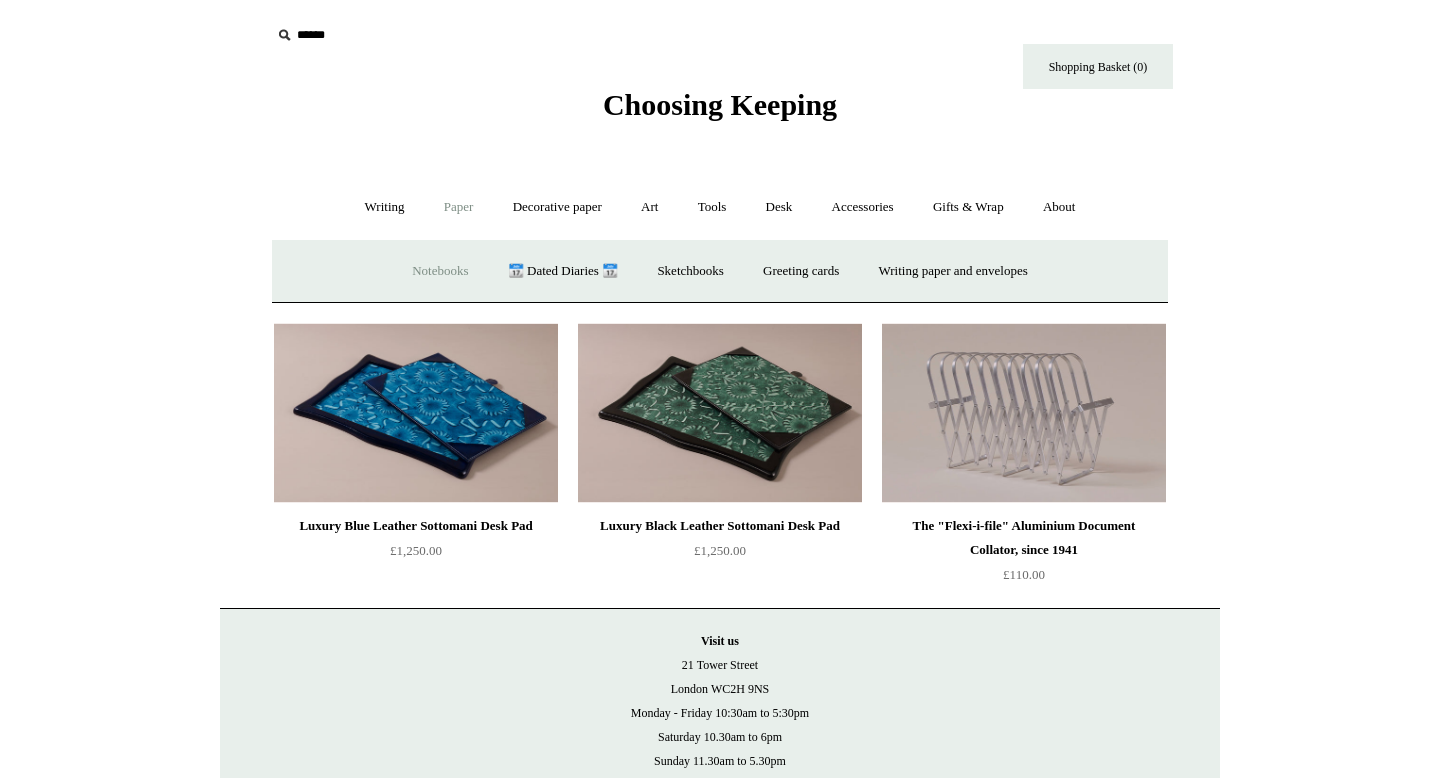 click on "Notebooks +" at bounding box center [440, 271] 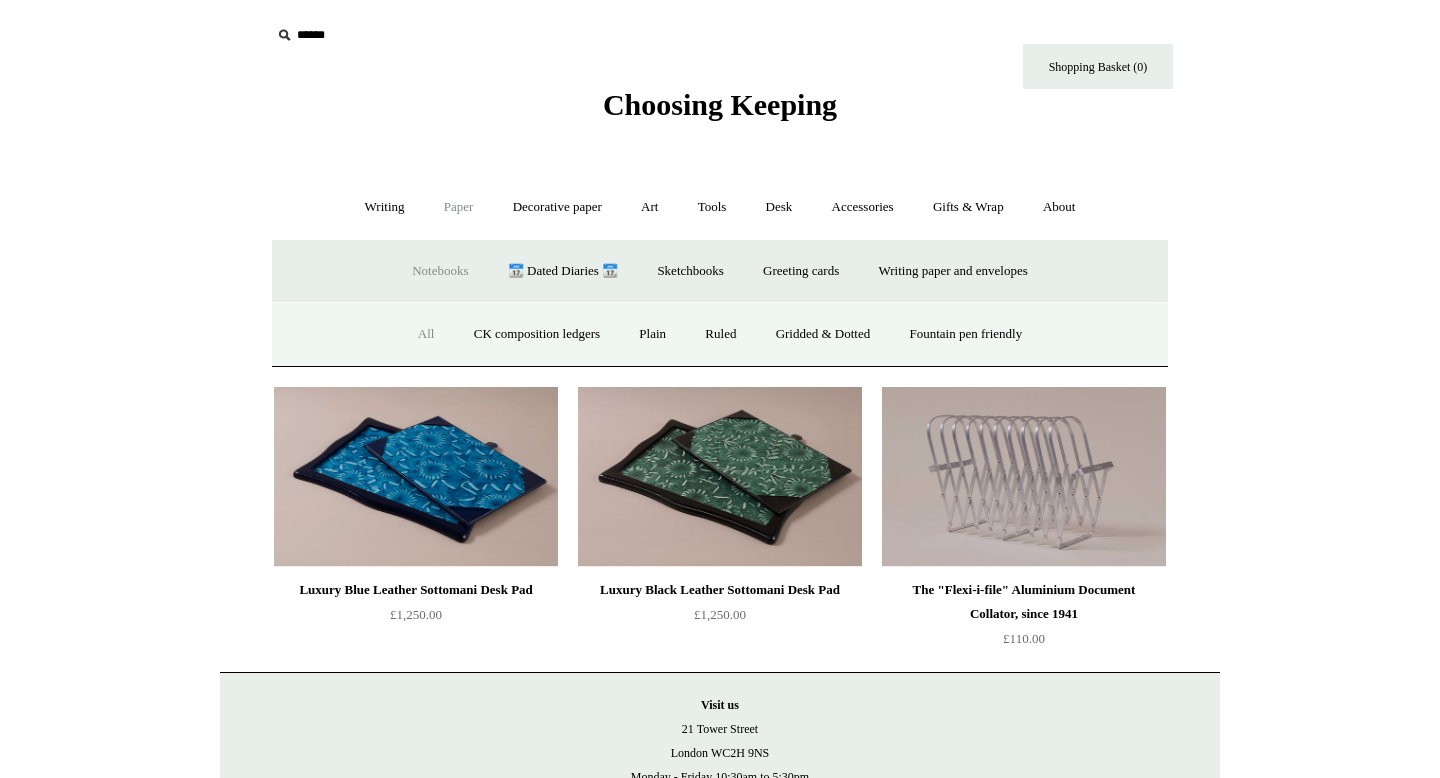 click on "All" at bounding box center [426, 334] 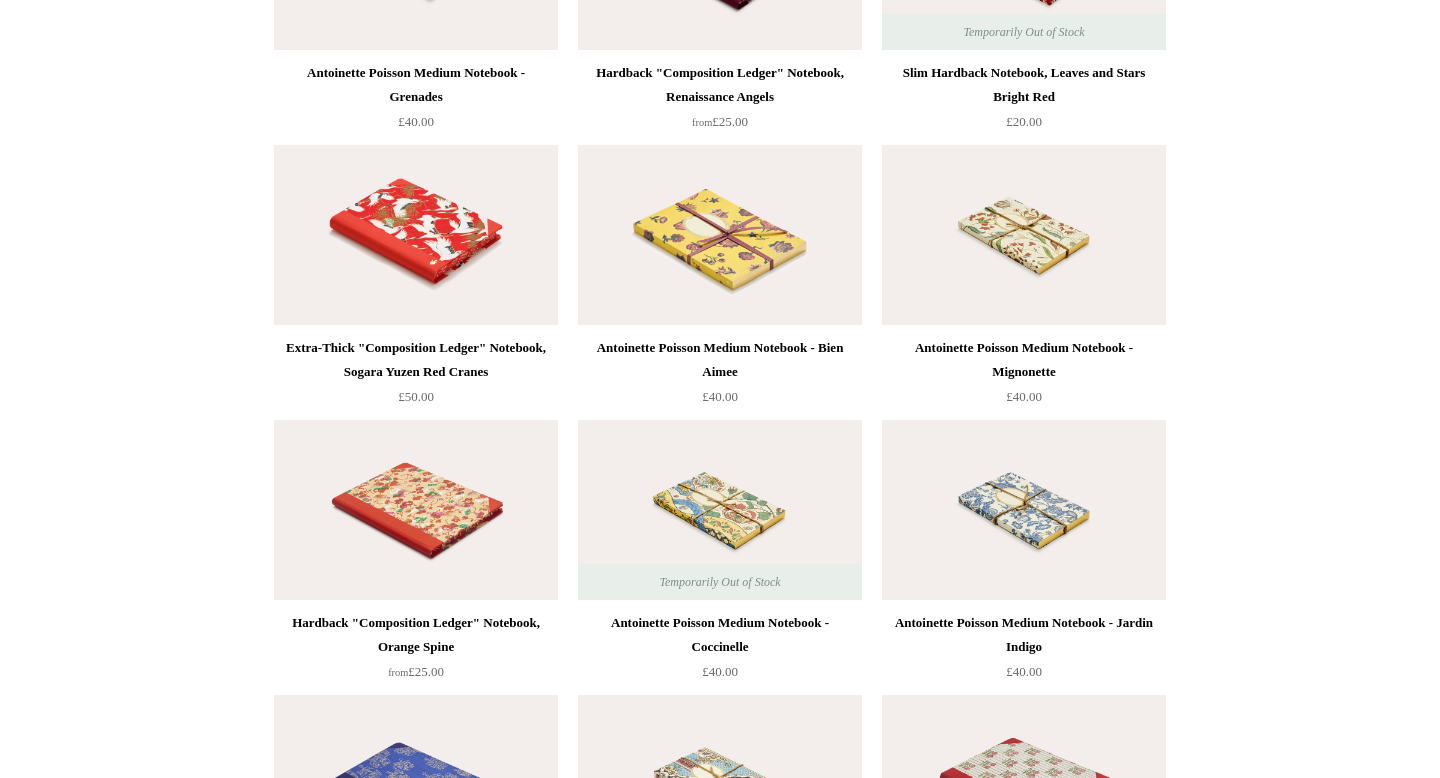scroll, scrollTop: 10289, scrollLeft: 0, axis: vertical 